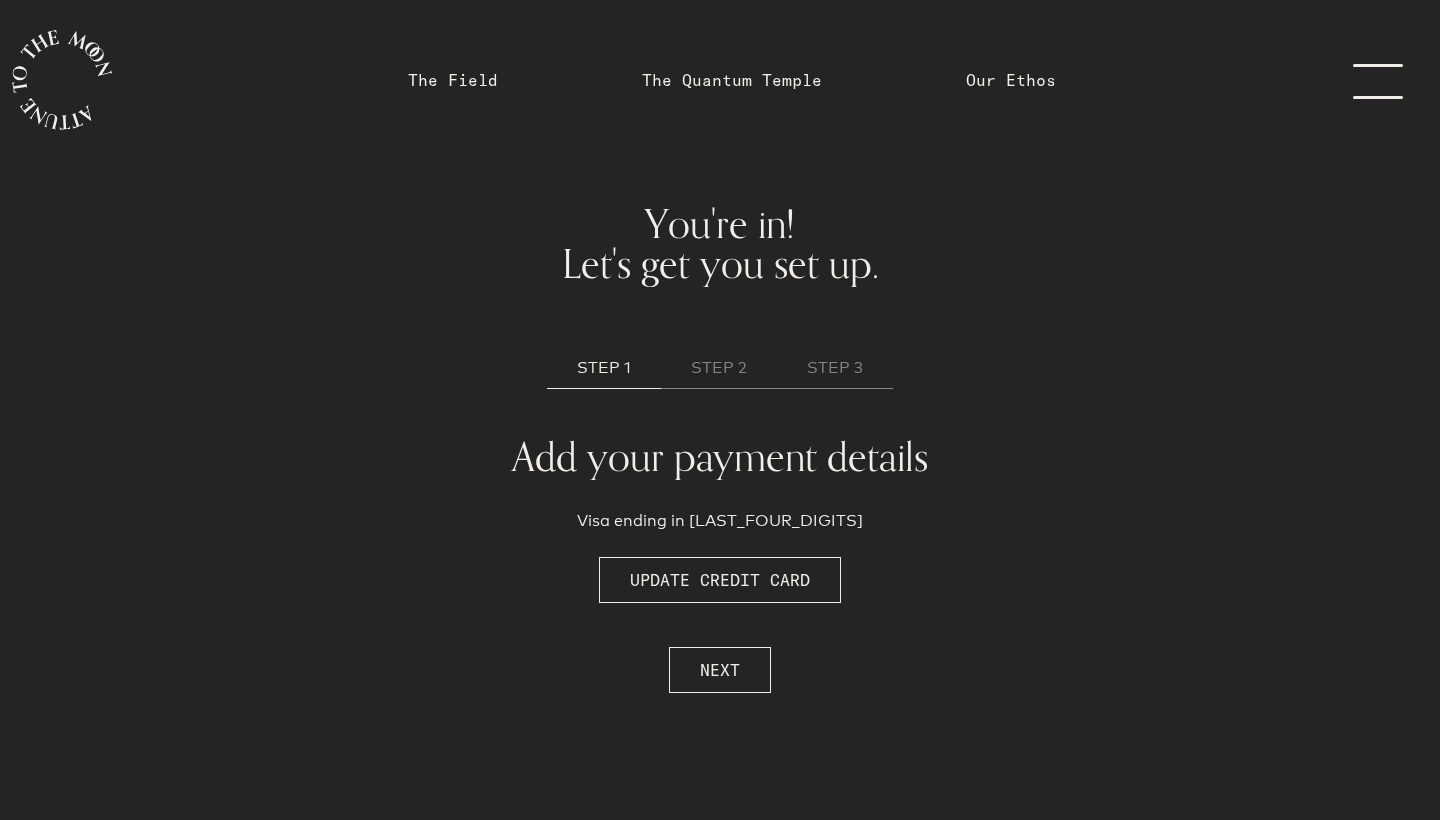 scroll, scrollTop: 0, scrollLeft: 0, axis: both 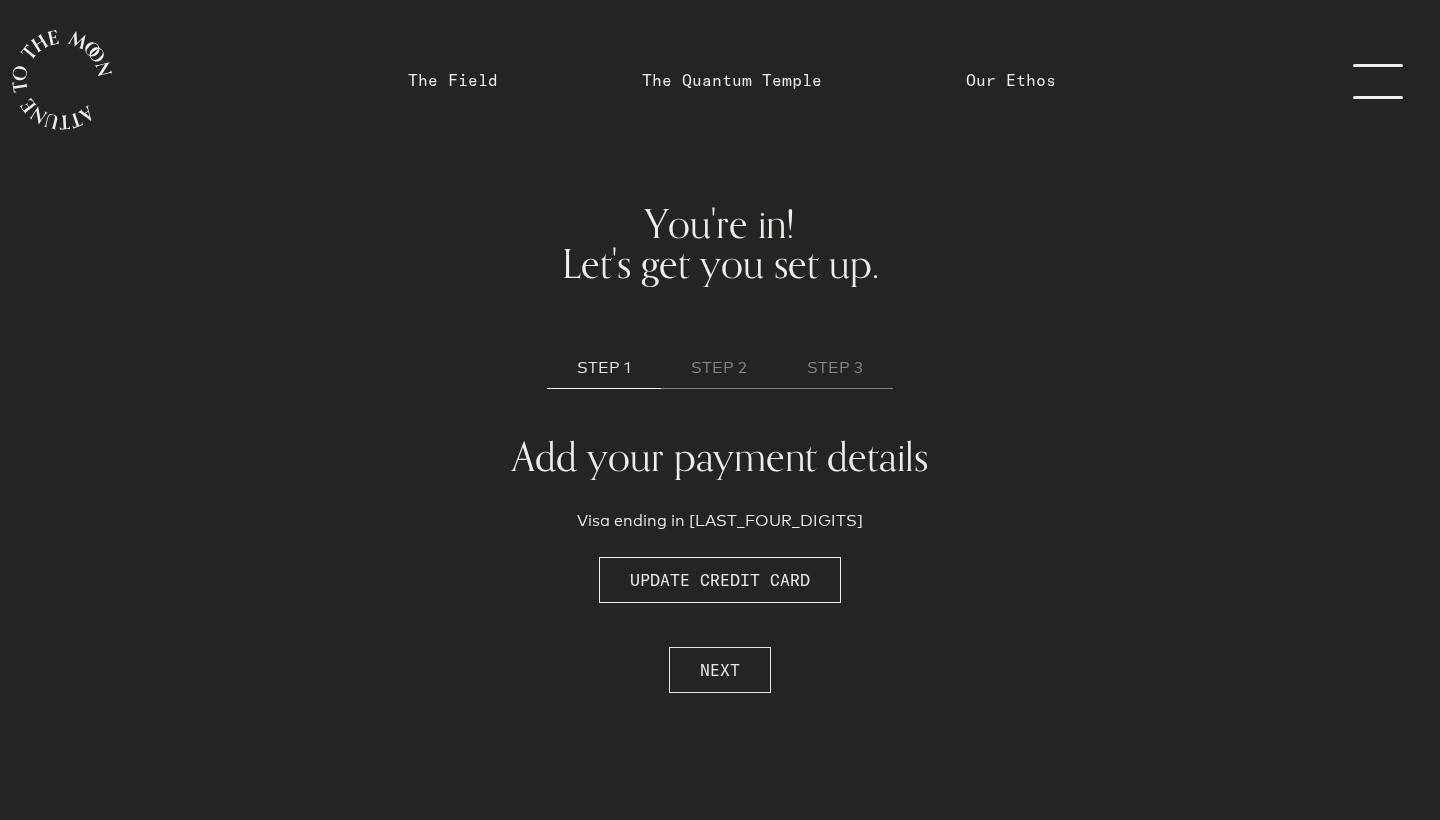 click on "NEXT" at bounding box center [720, 670] 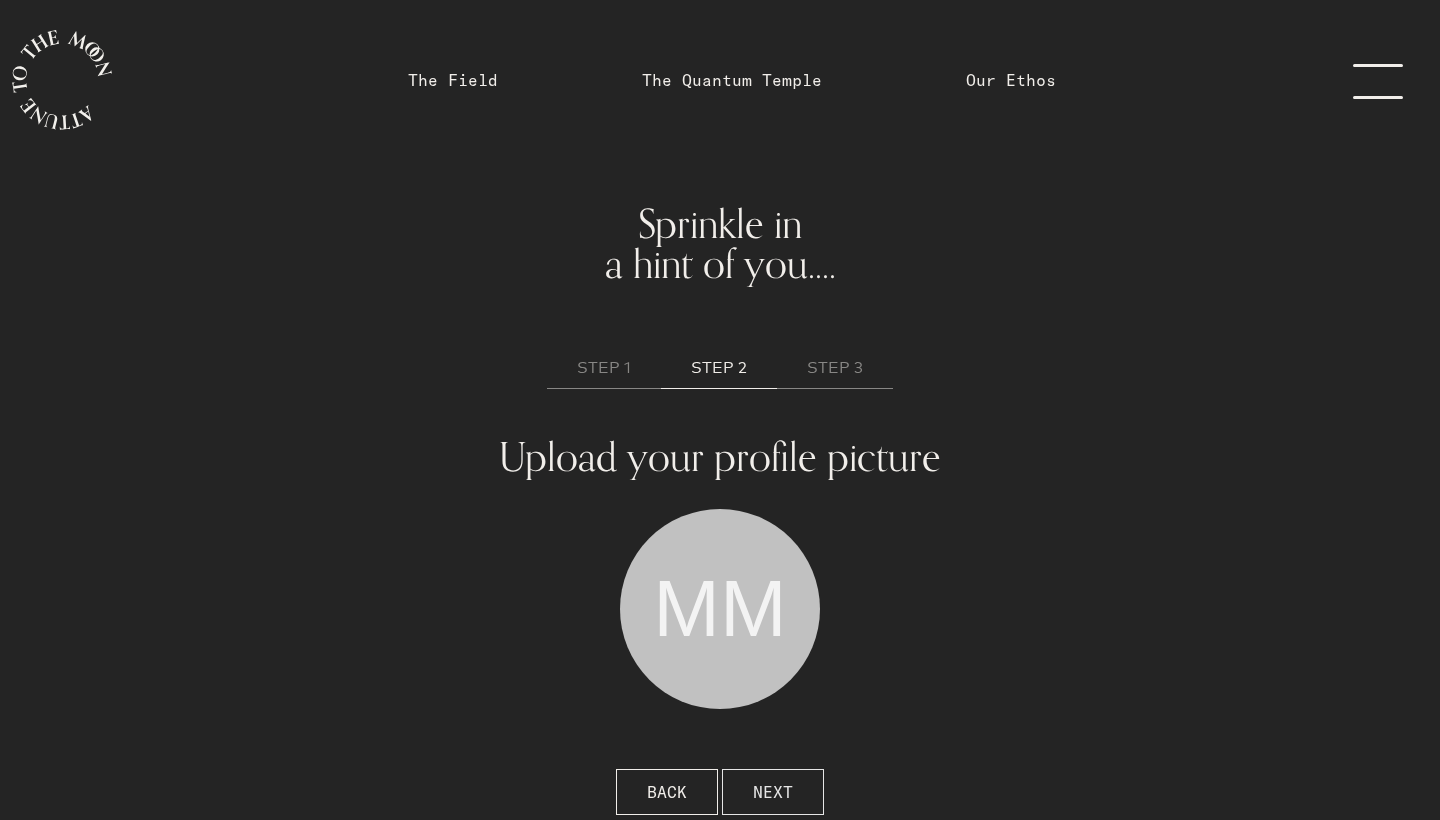 click on "NEXT" at bounding box center [773, 792] 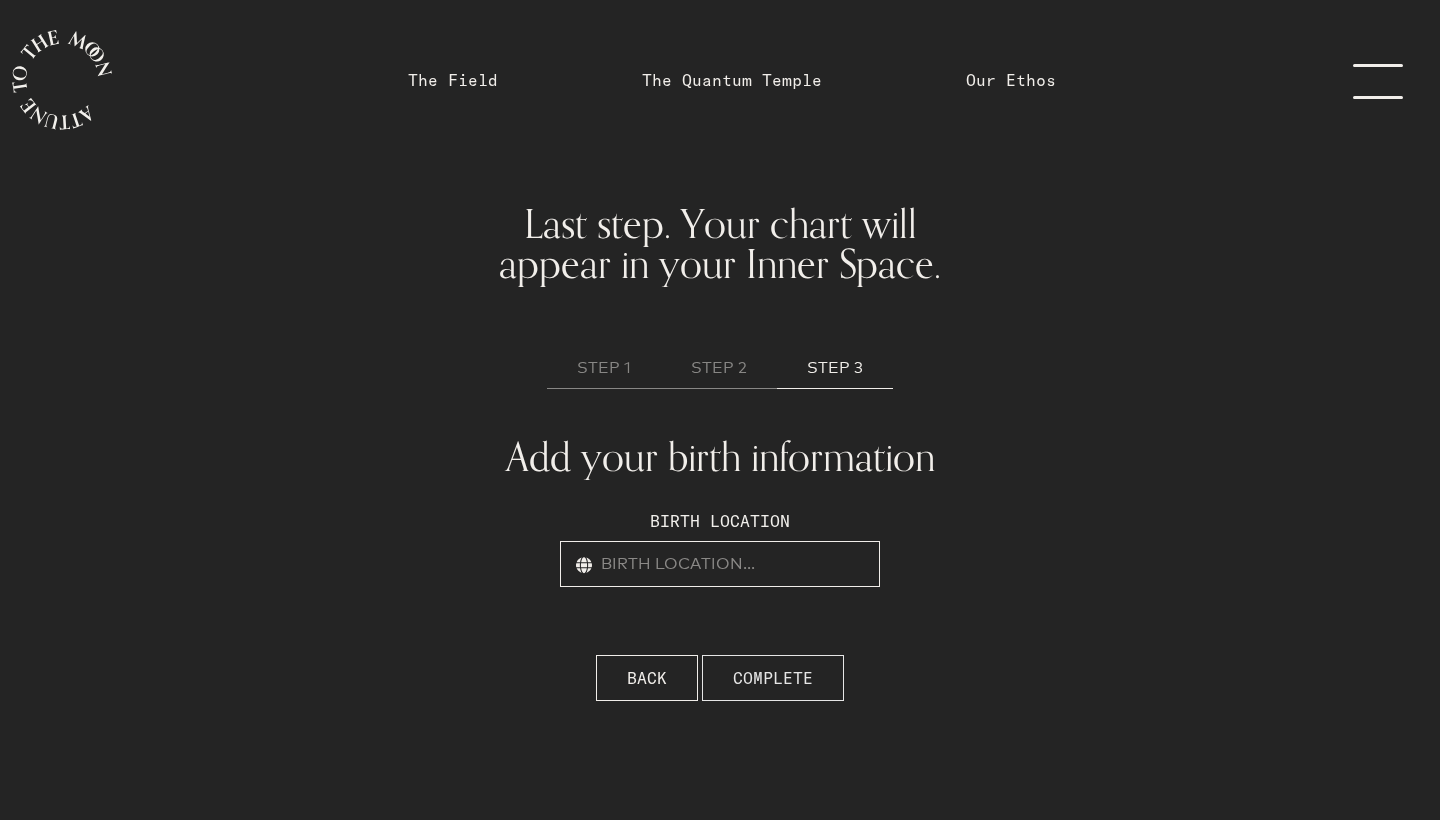 click on "COMPLETE" at bounding box center (773, 678) 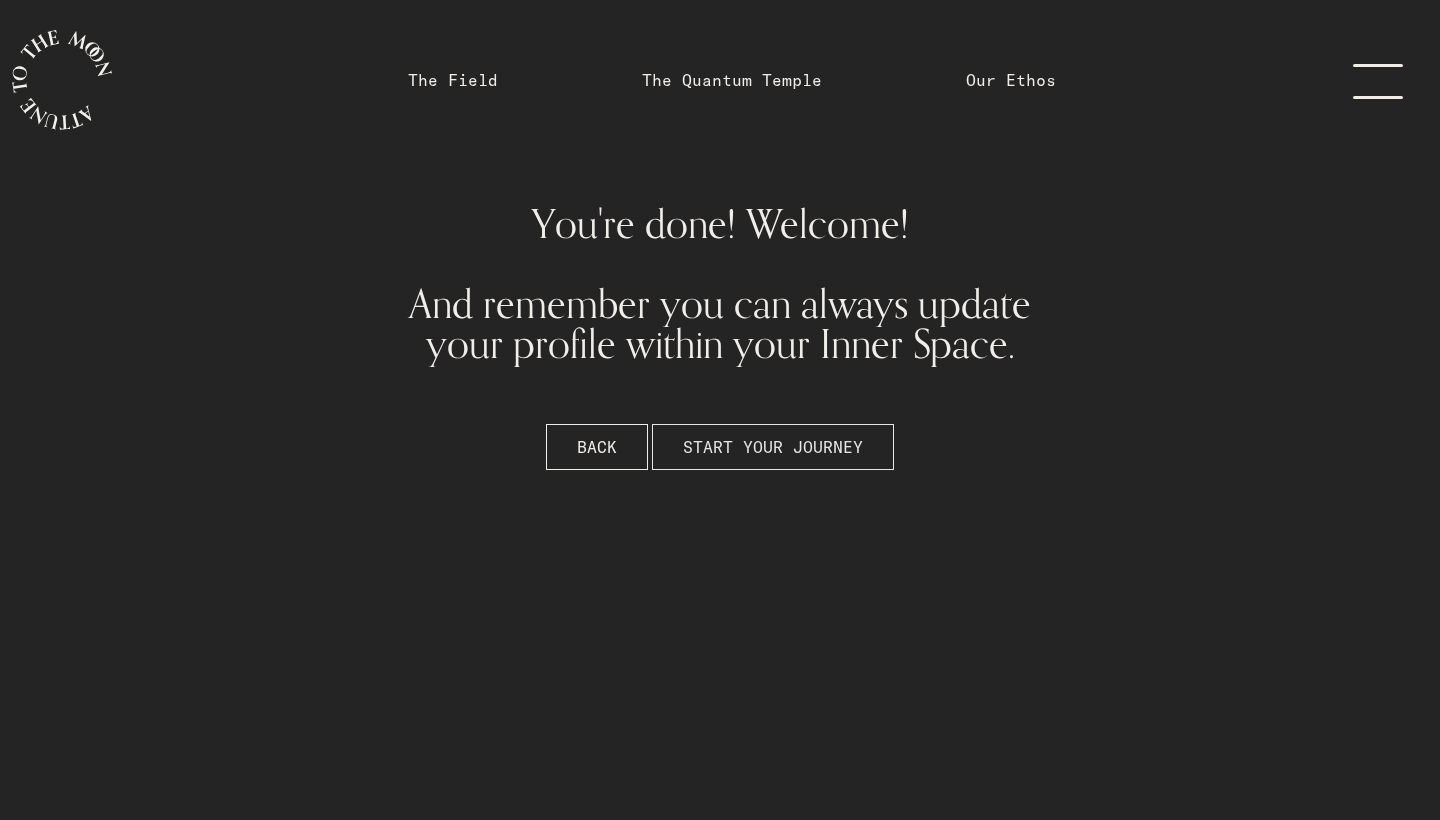 click on "START YOUR JOURNEY" at bounding box center [773, 447] 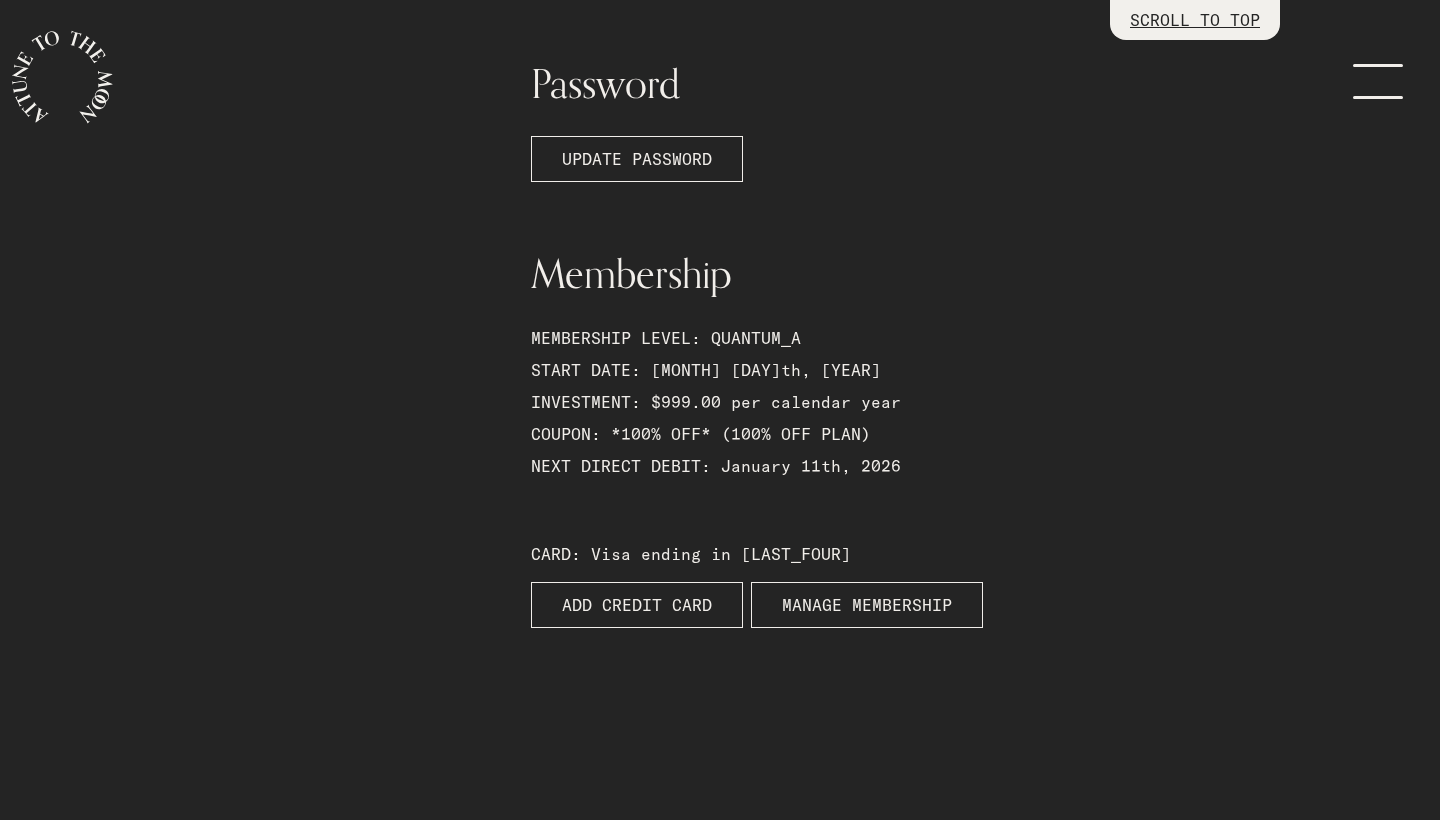 scroll, scrollTop: 673, scrollLeft: 0, axis: vertical 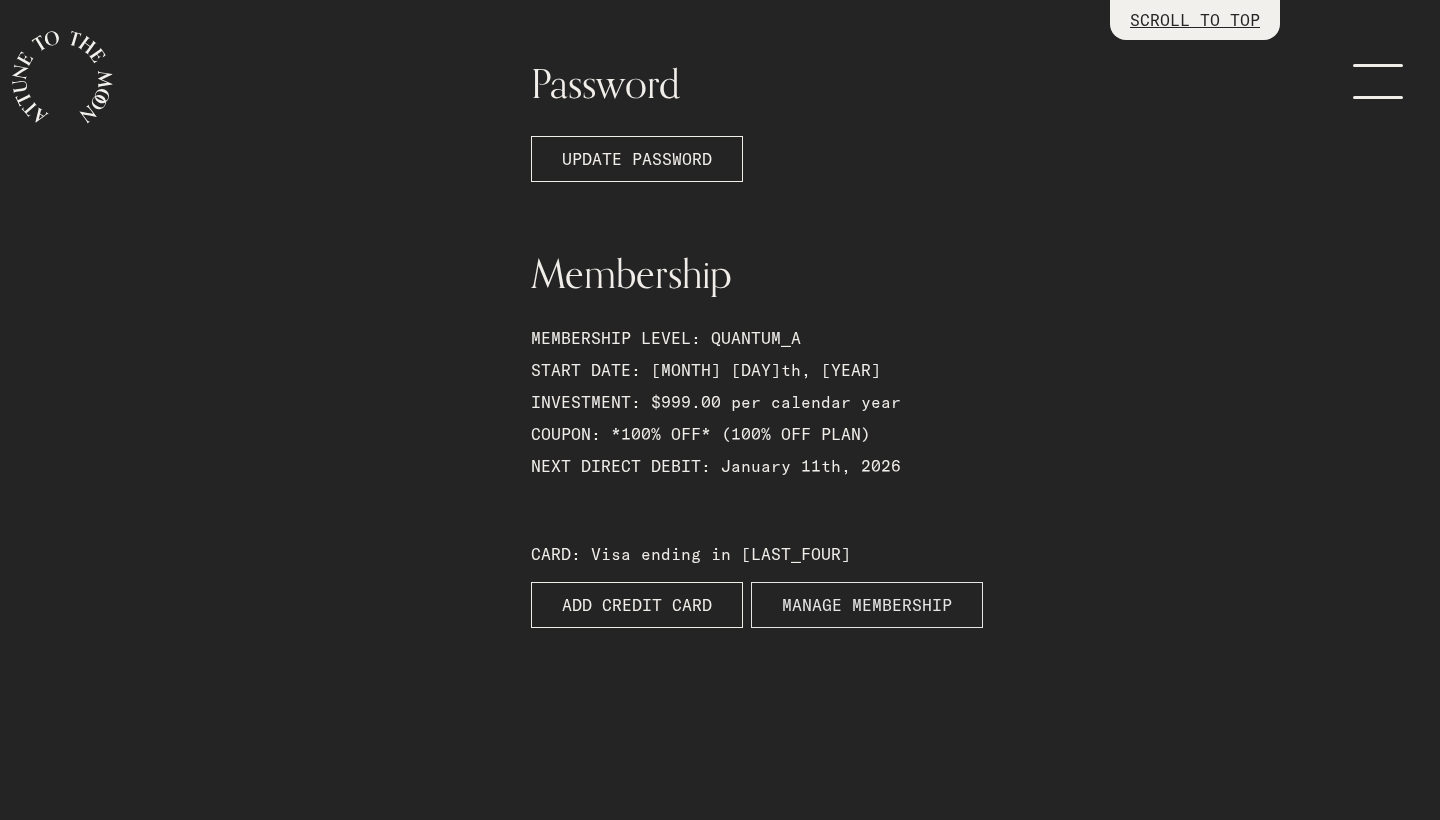 click on "MANAGE MEMBERSHIP" at bounding box center [867, 605] 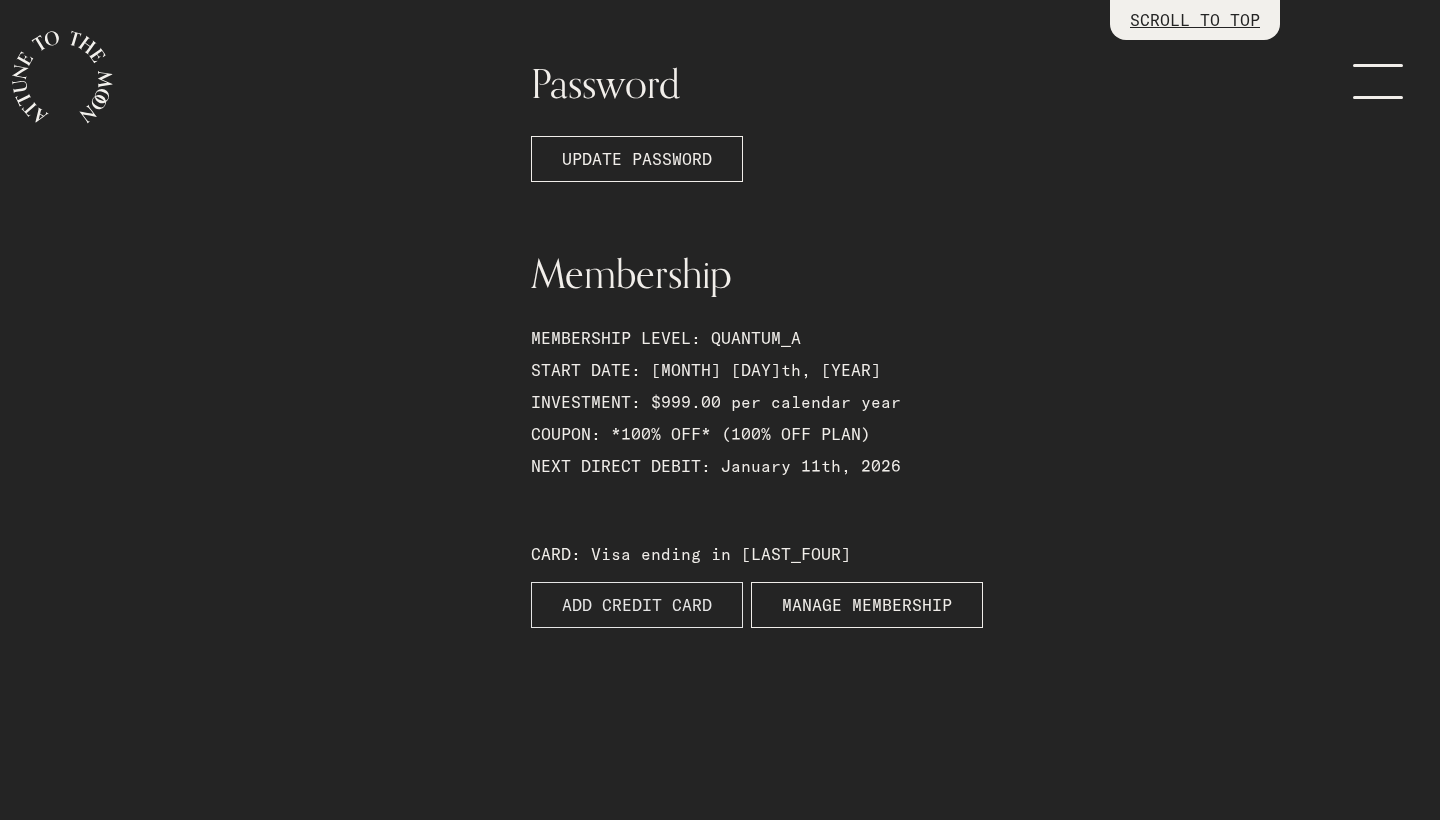 click on "ADD CREDIT CARD" at bounding box center (637, 605) 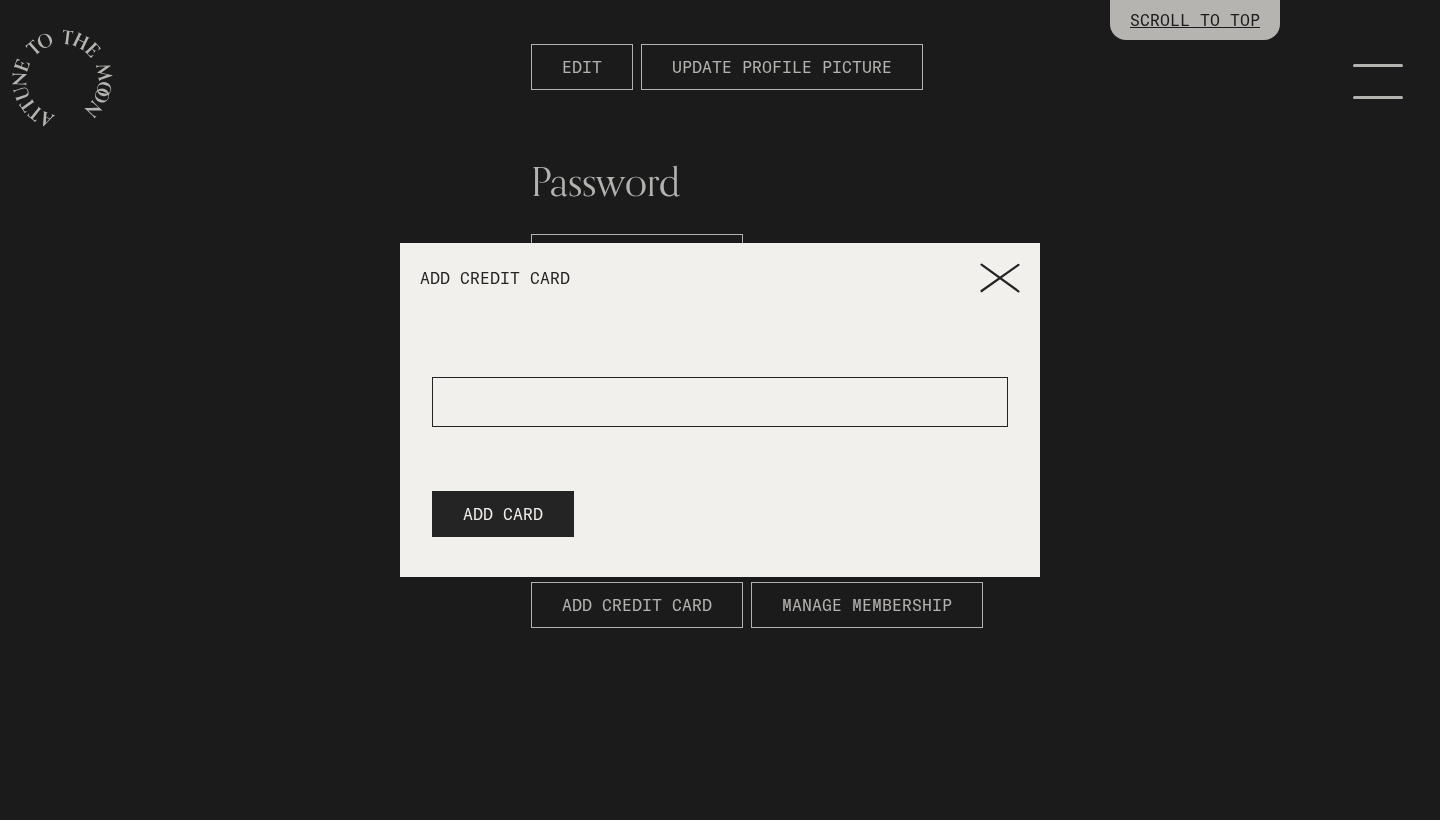 scroll, scrollTop: 575, scrollLeft: 0, axis: vertical 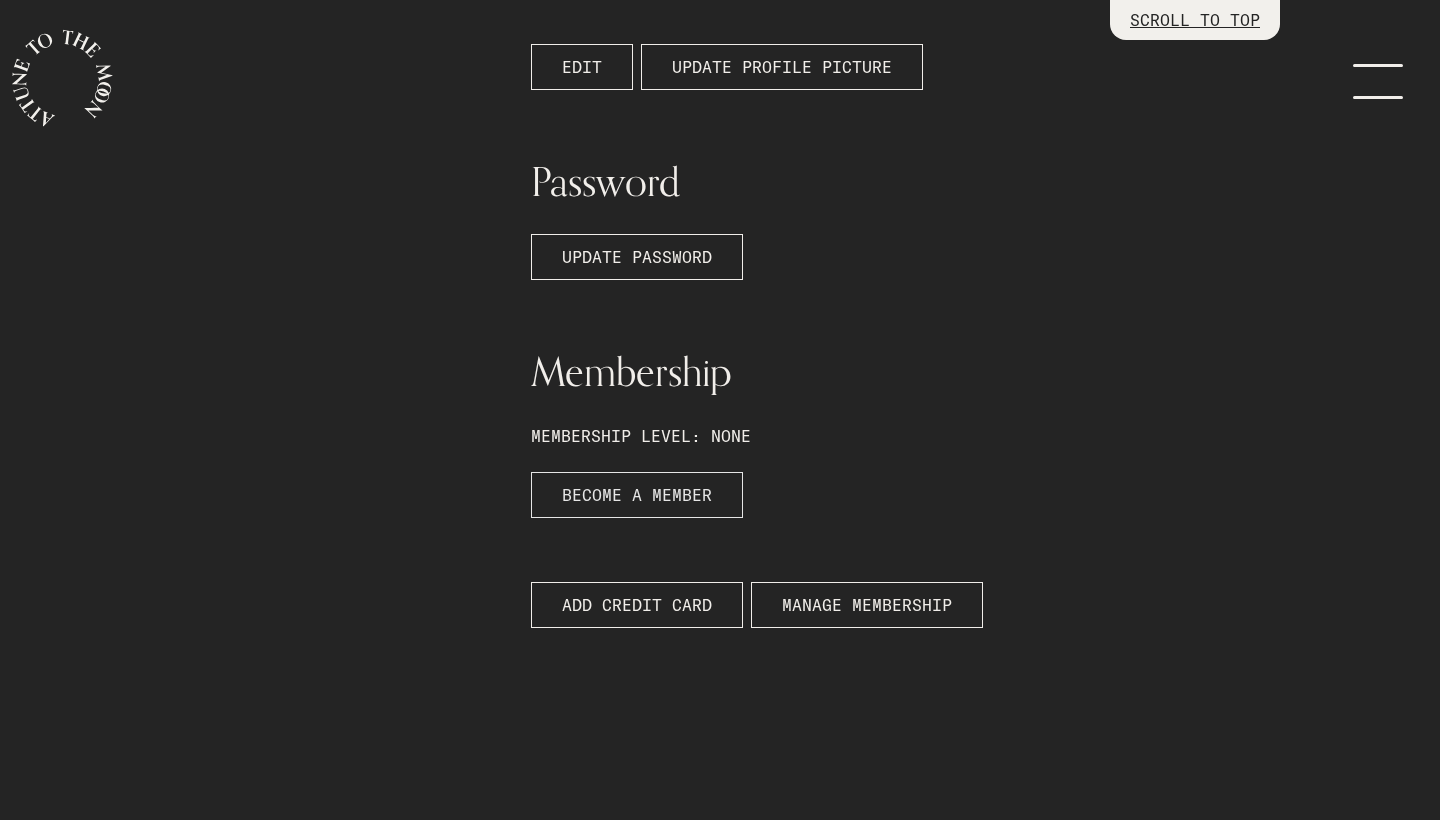 click on "BECOME A MEMBER" at bounding box center [637, 495] 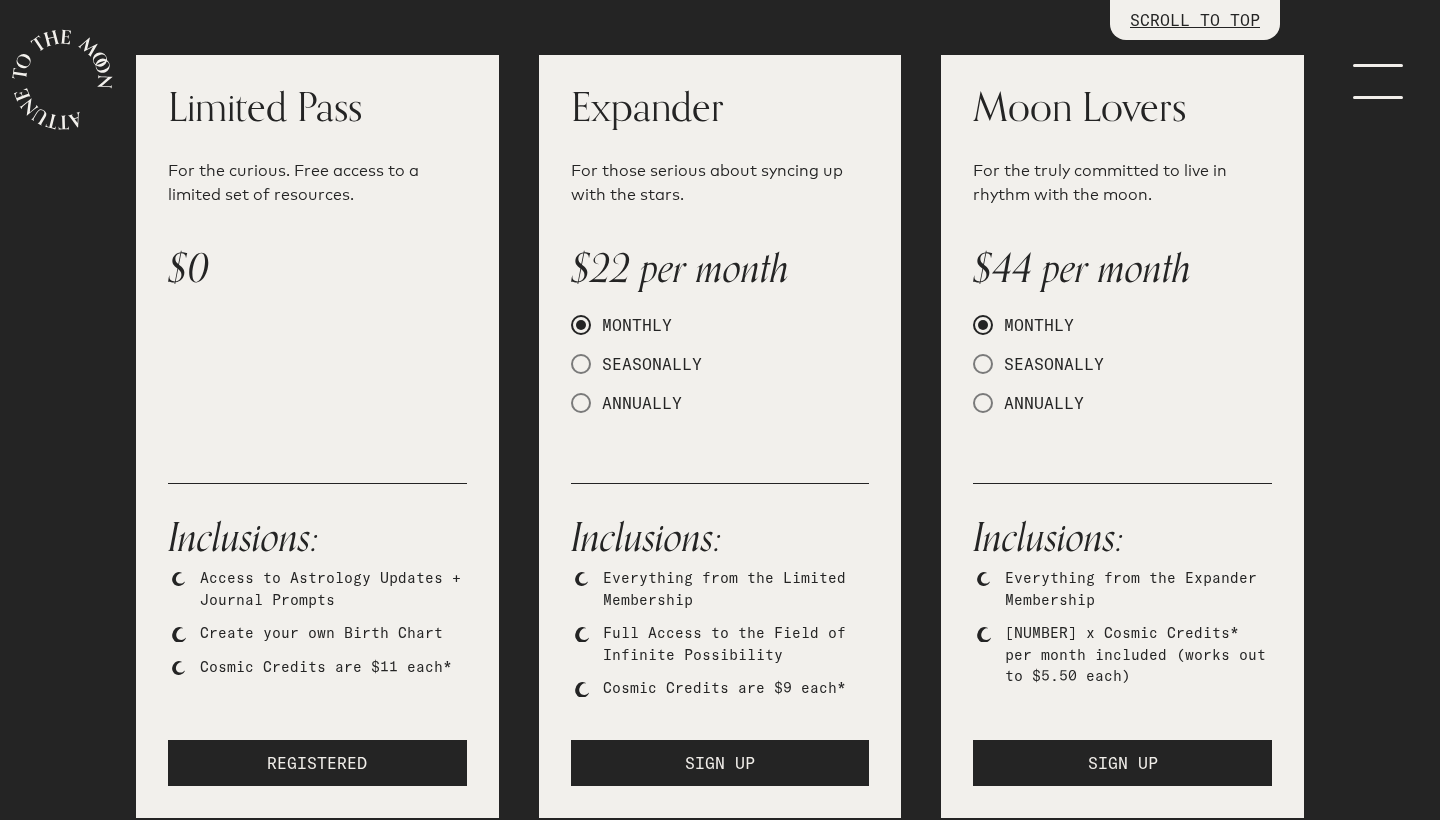 scroll, scrollTop: 368, scrollLeft: 0, axis: vertical 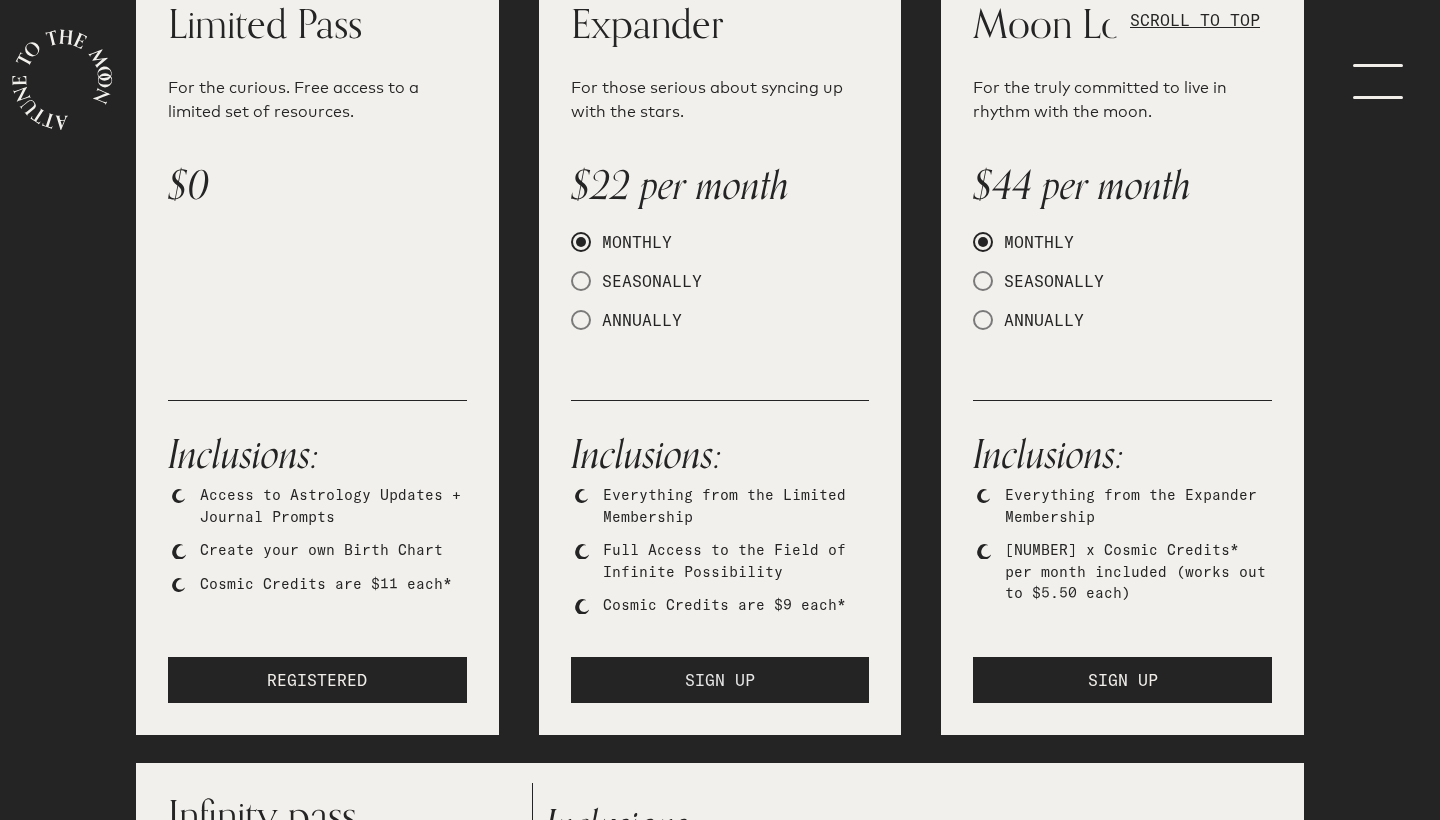 click on "SIGN UP" at bounding box center (720, 680) 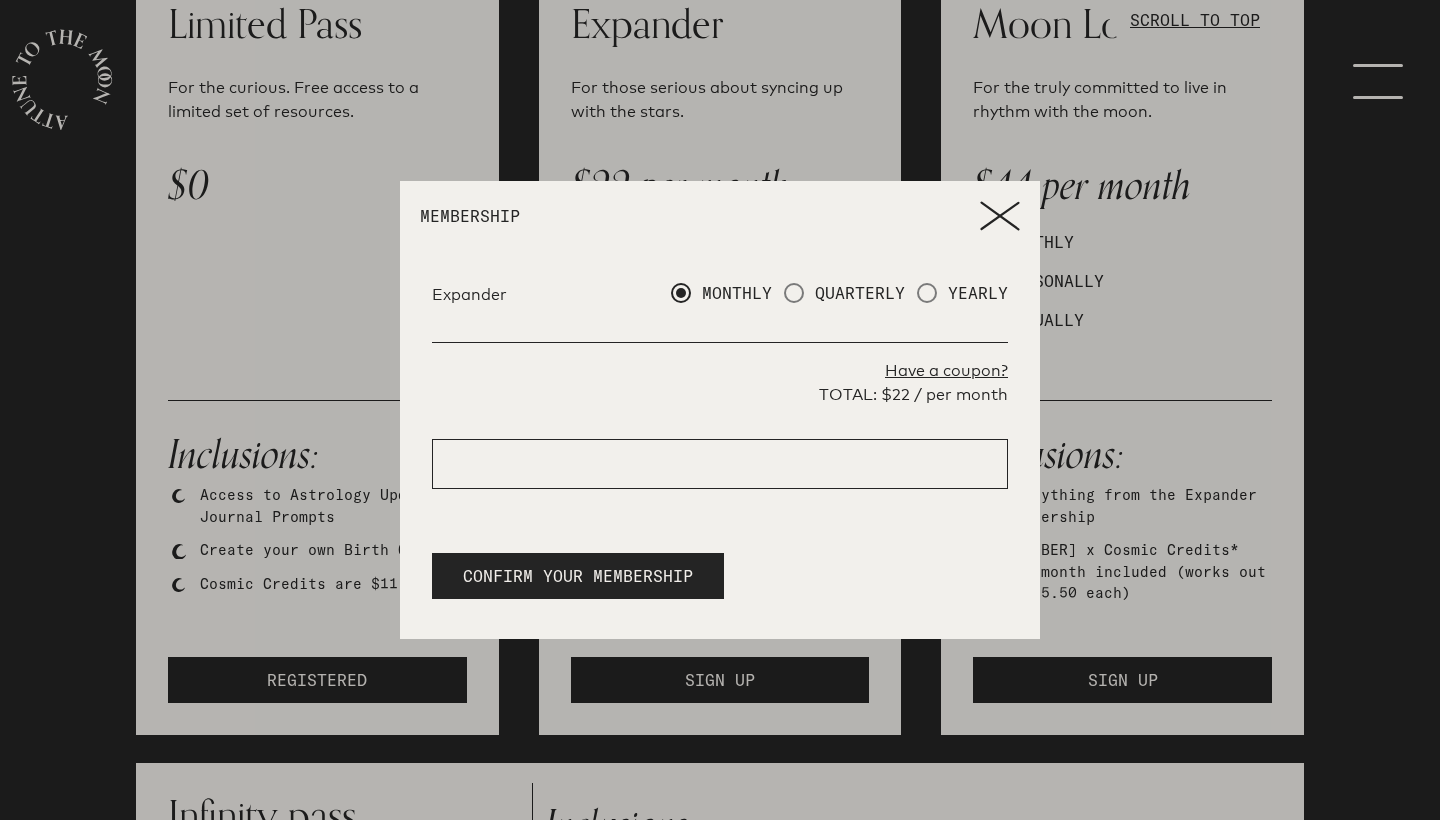 click on "Have a coupon?" at bounding box center (720, 371) 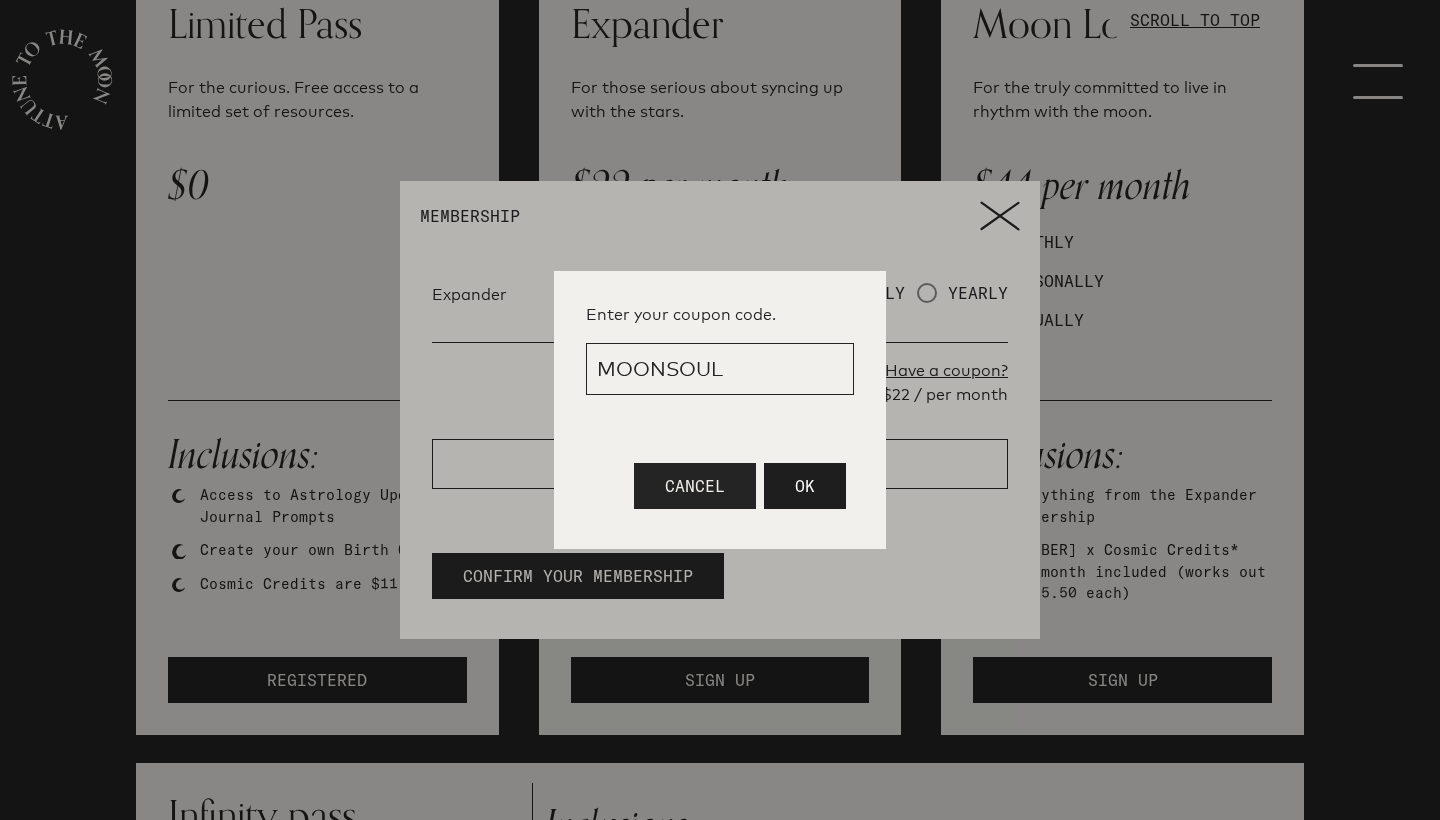 type on "MOONSOUL" 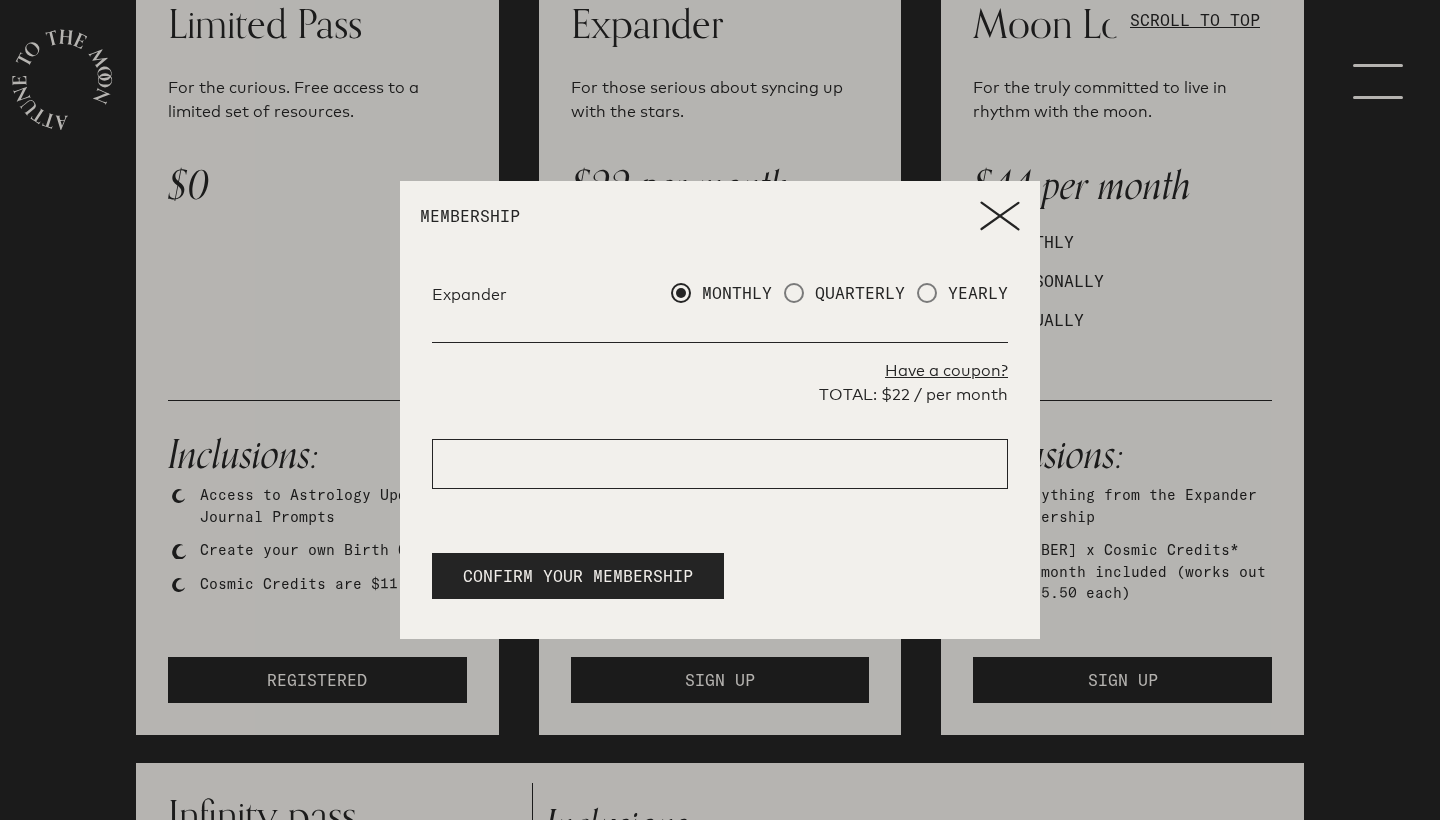 click on "Have a coupon?" at bounding box center [720, 371] 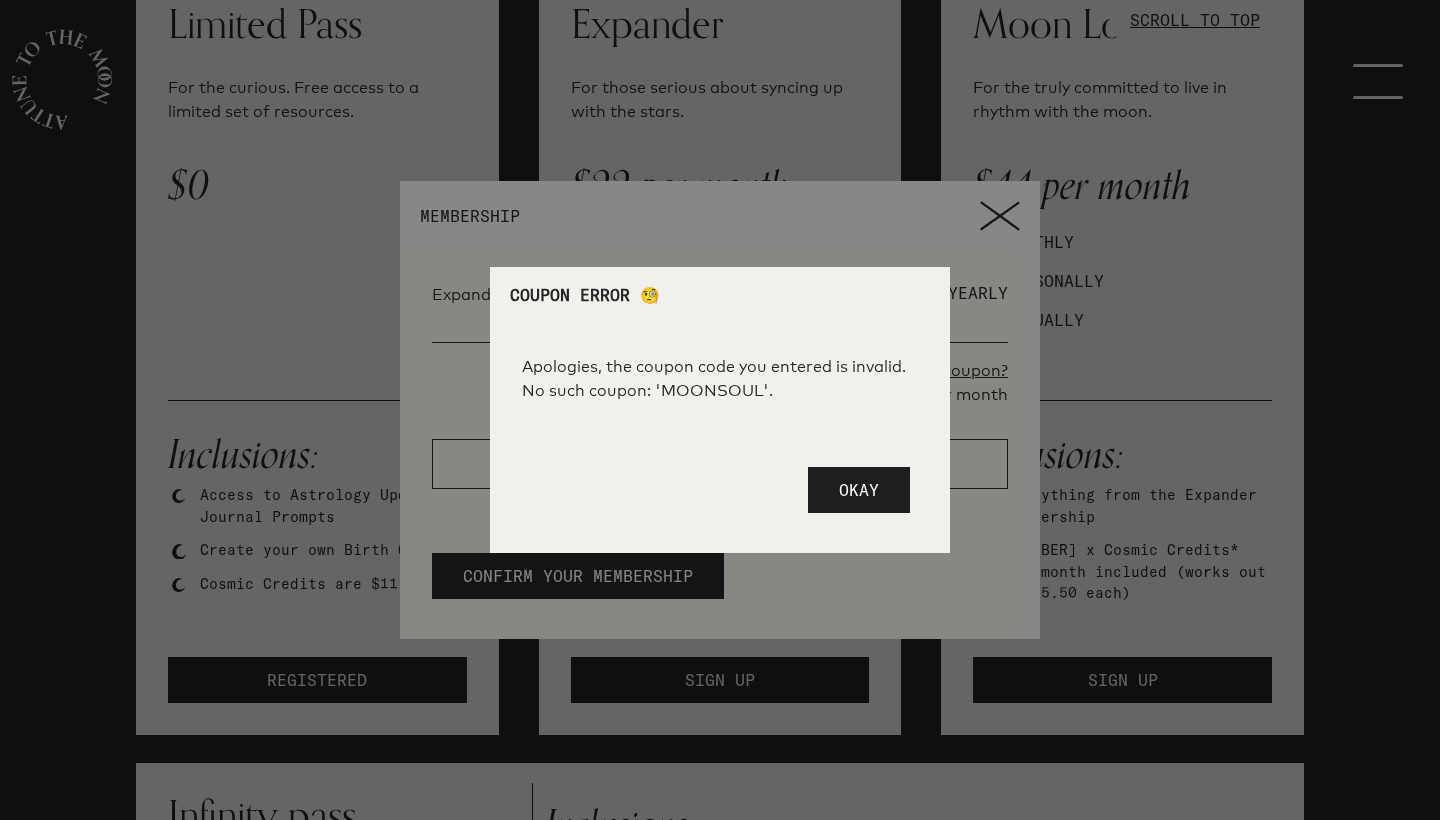 click on "Okay" at bounding box center [859, 490] 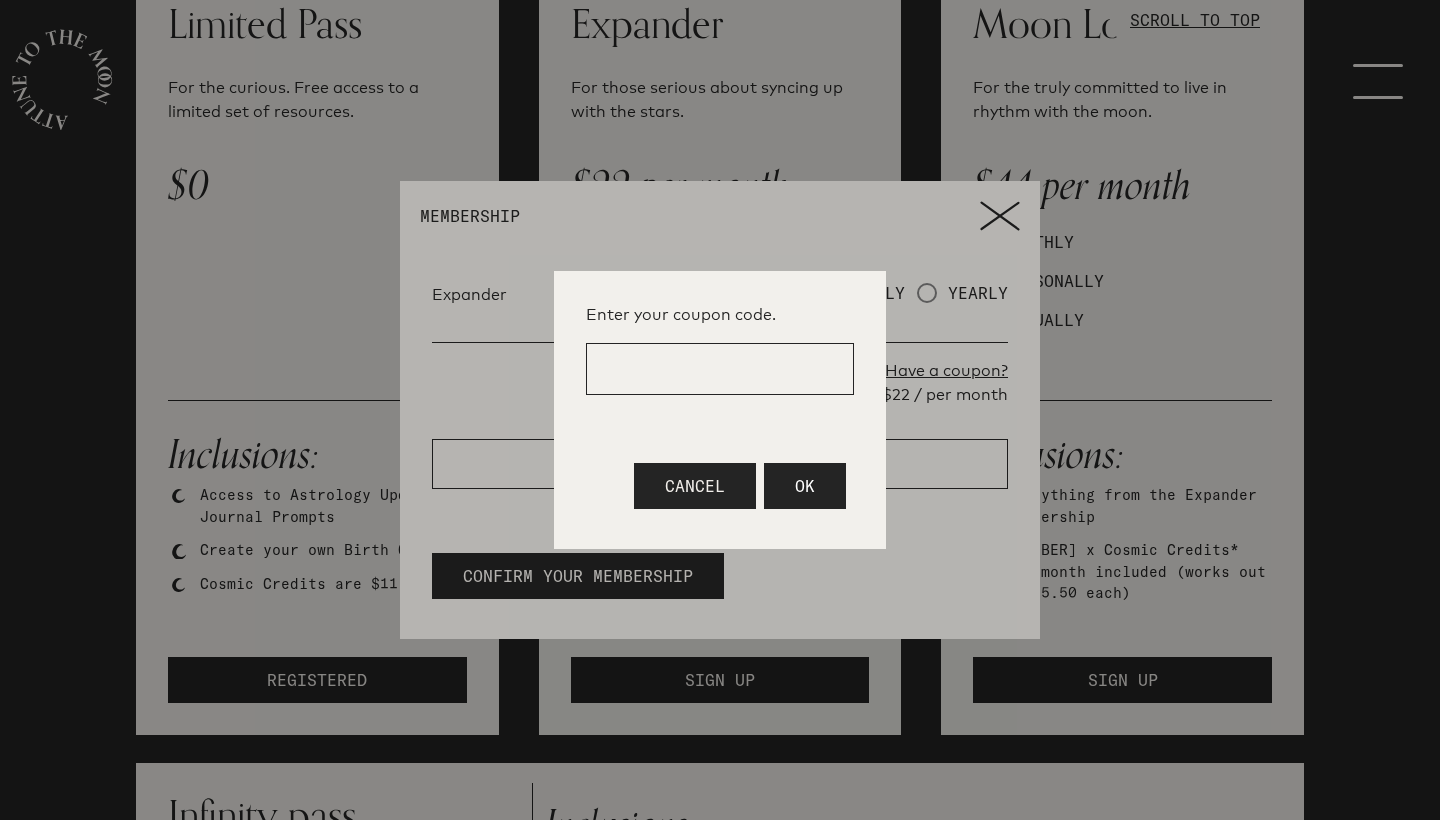 click at bounding box center [720, 369] 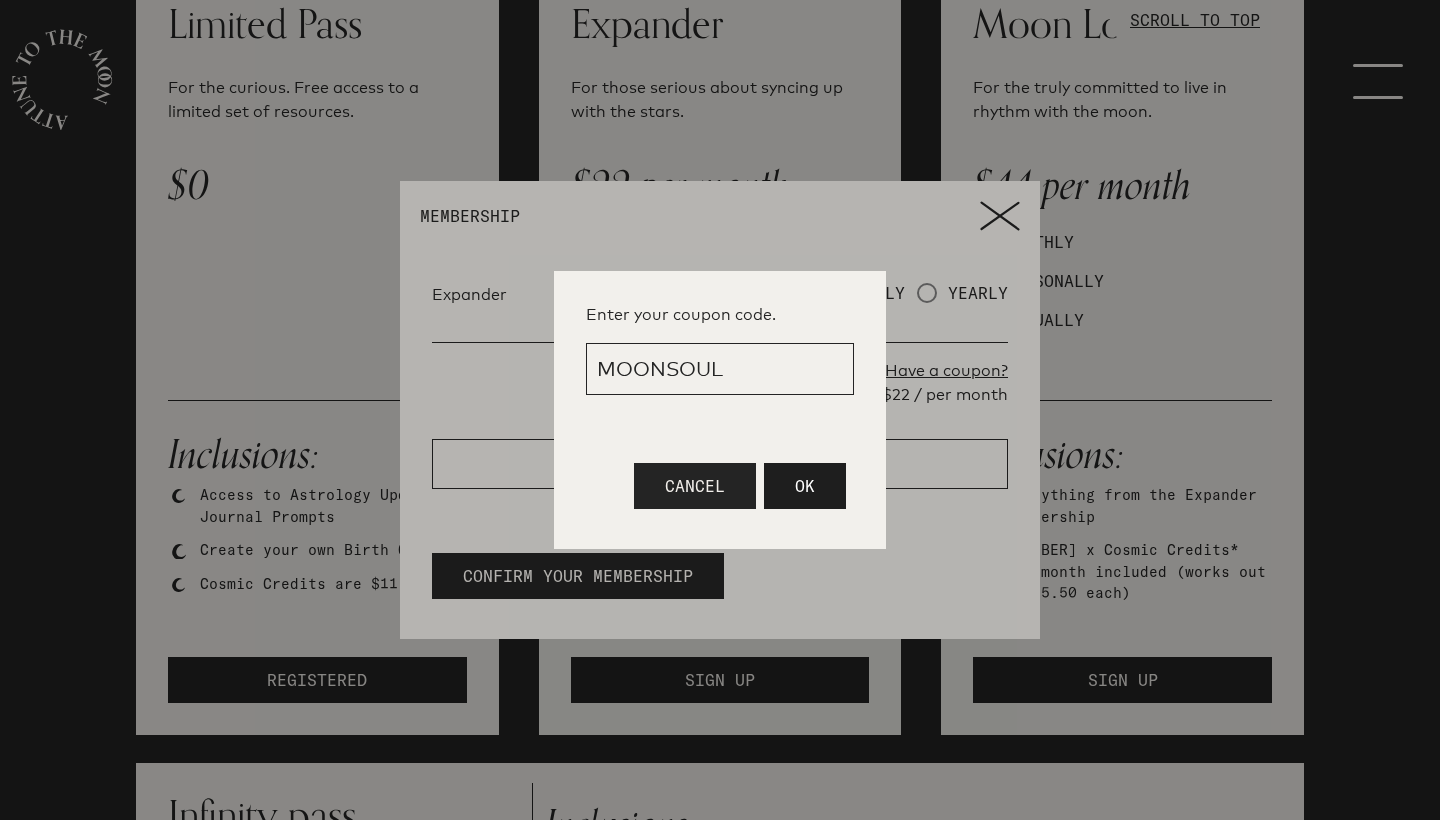 type on "MOONSOUL" 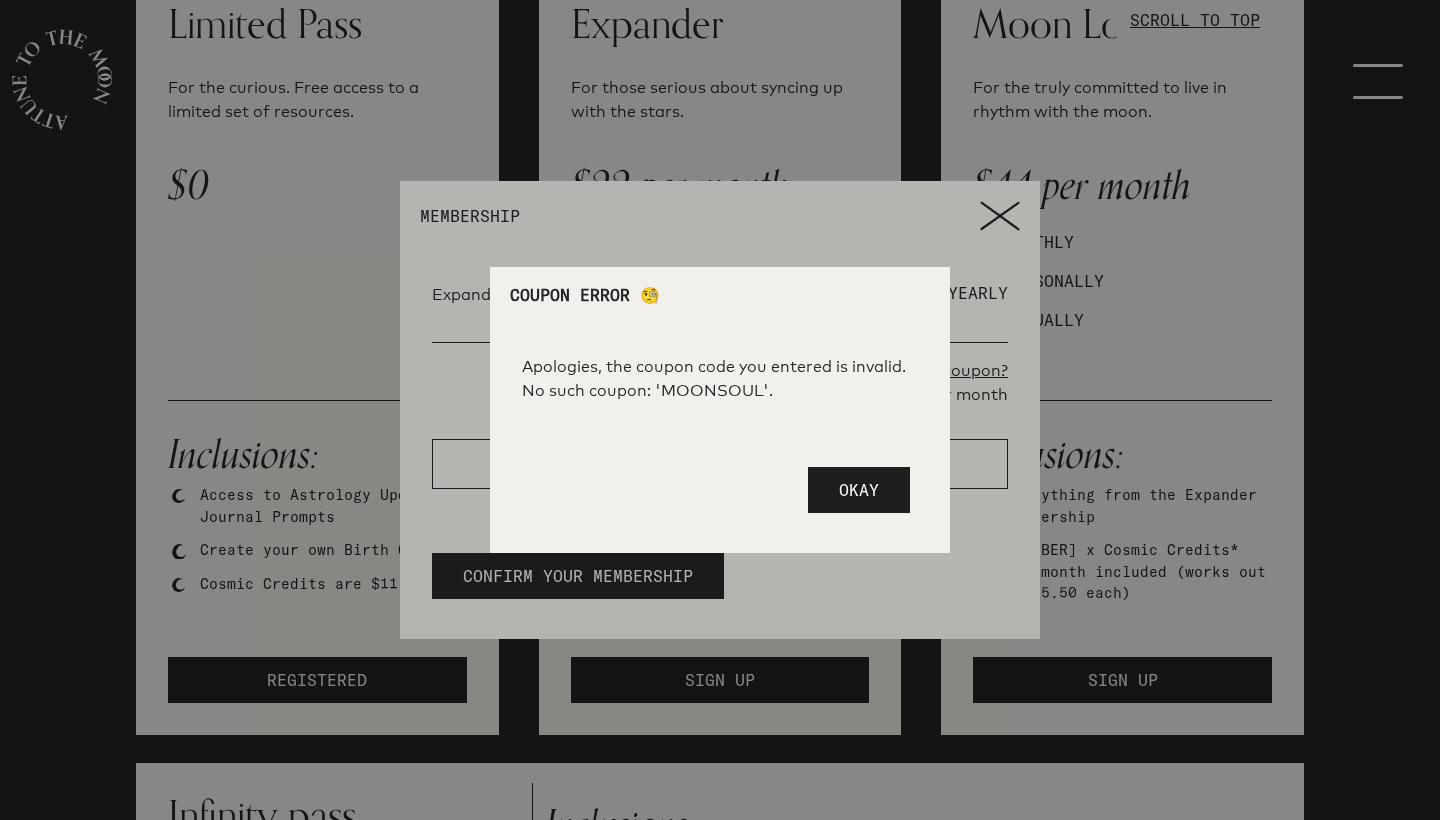 click on "Okay" at bounding box center (859, 490) 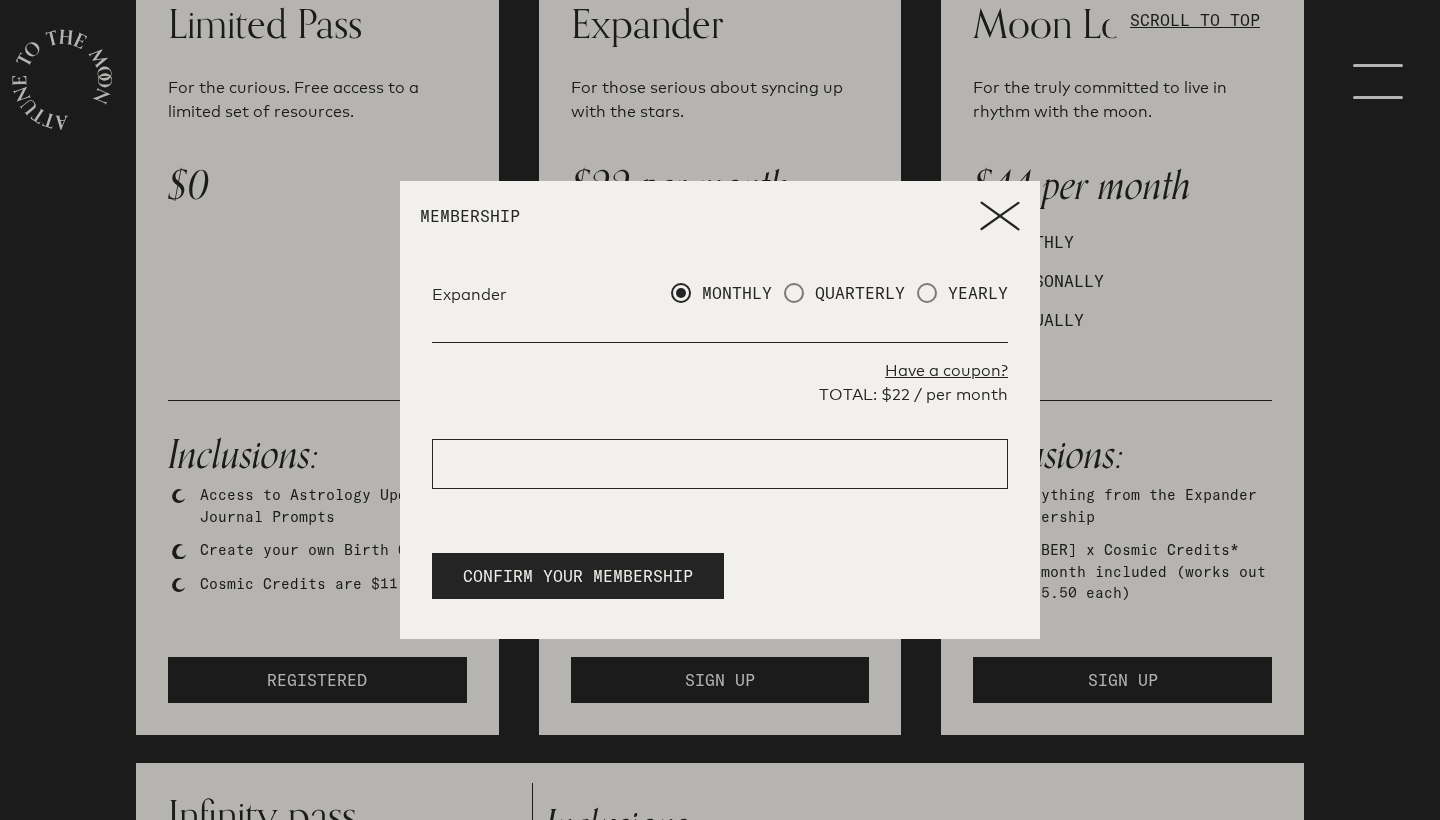 click 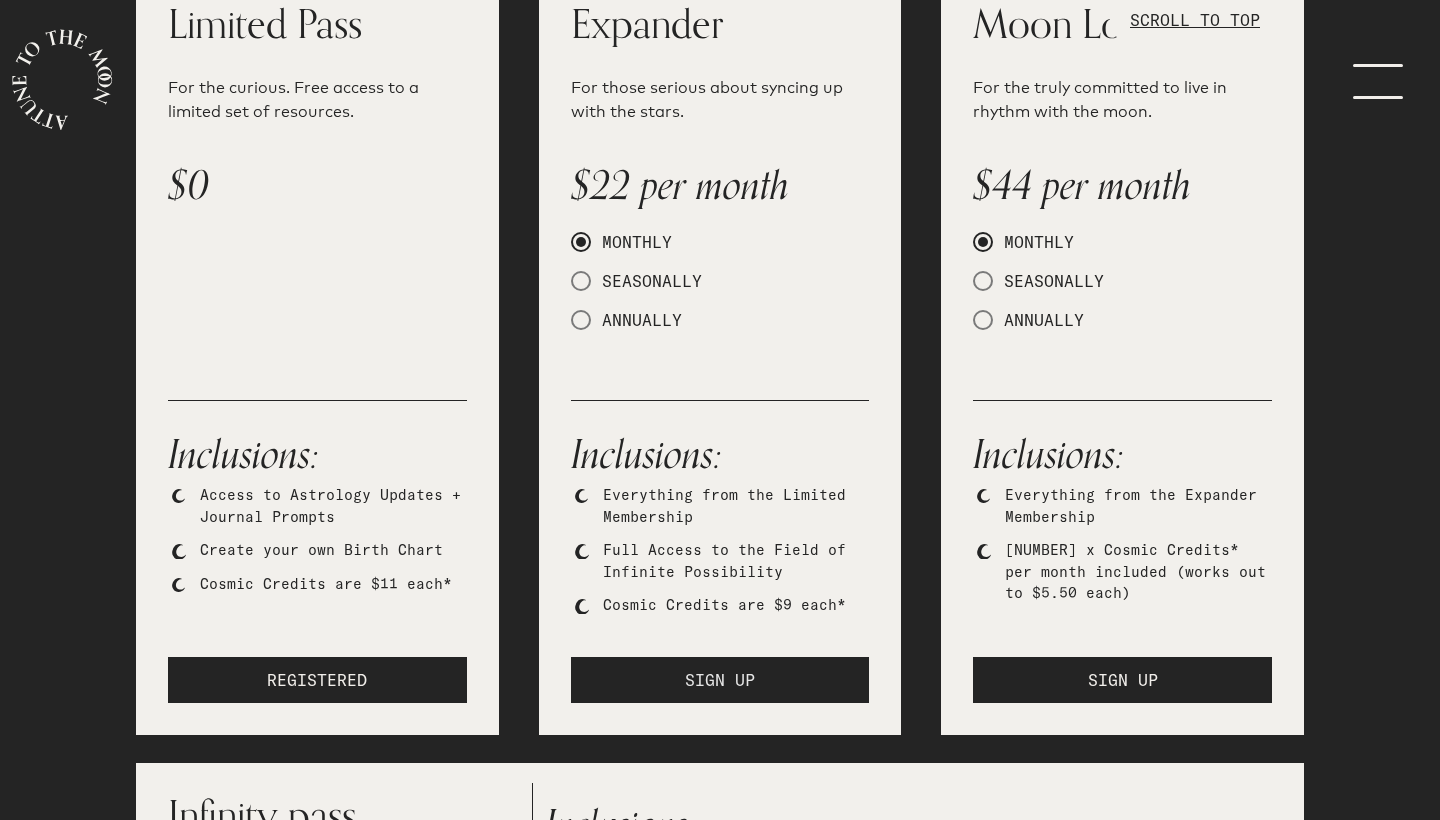 click on "SIGN UP" at bounding box center [720, 680] 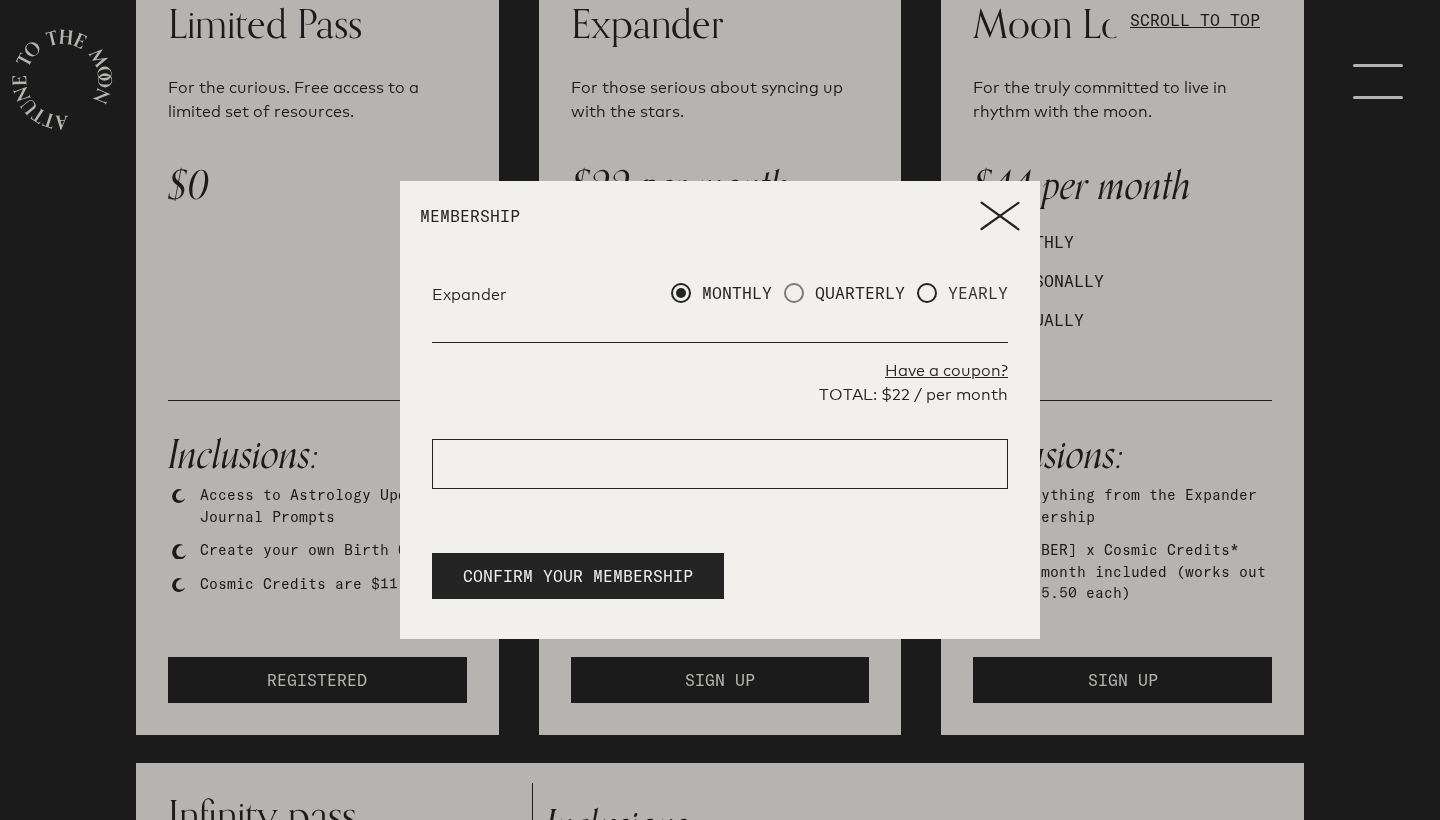 click at bounding box center [927, 293] 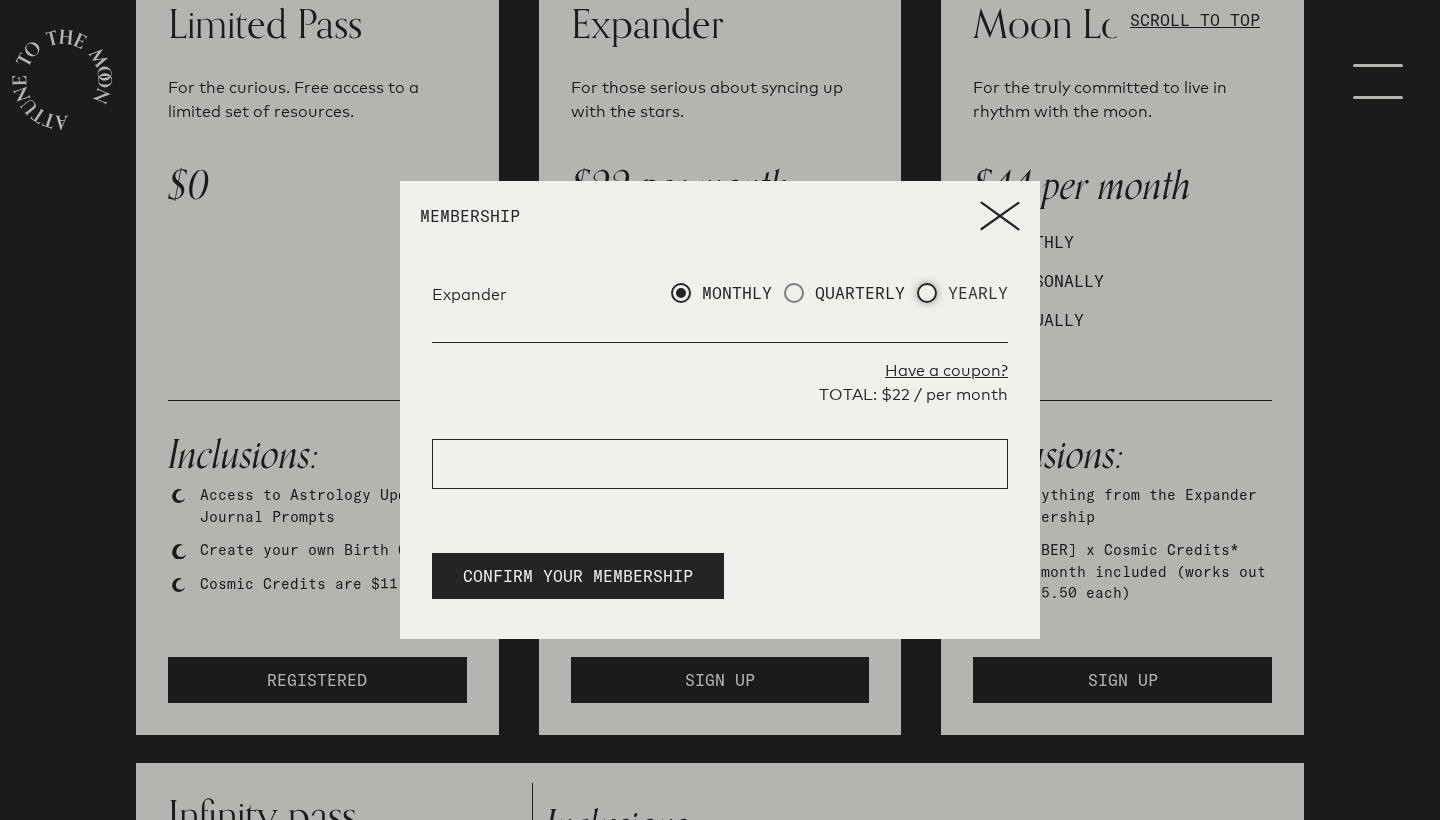 click on "YEARLY" at bounding box center [923, 292] 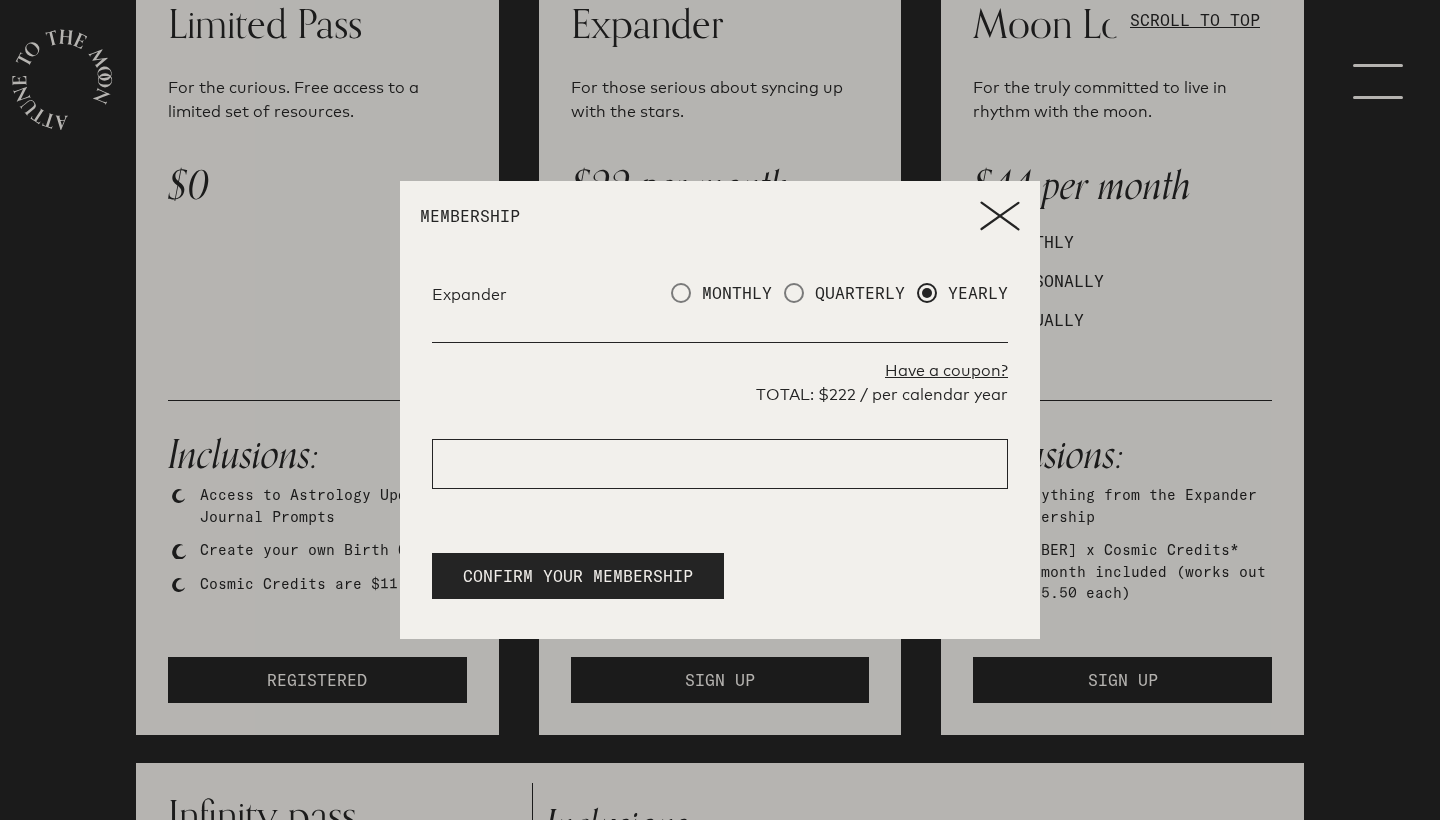 click on "Have a coupon?" at bounding box center (720, 371) 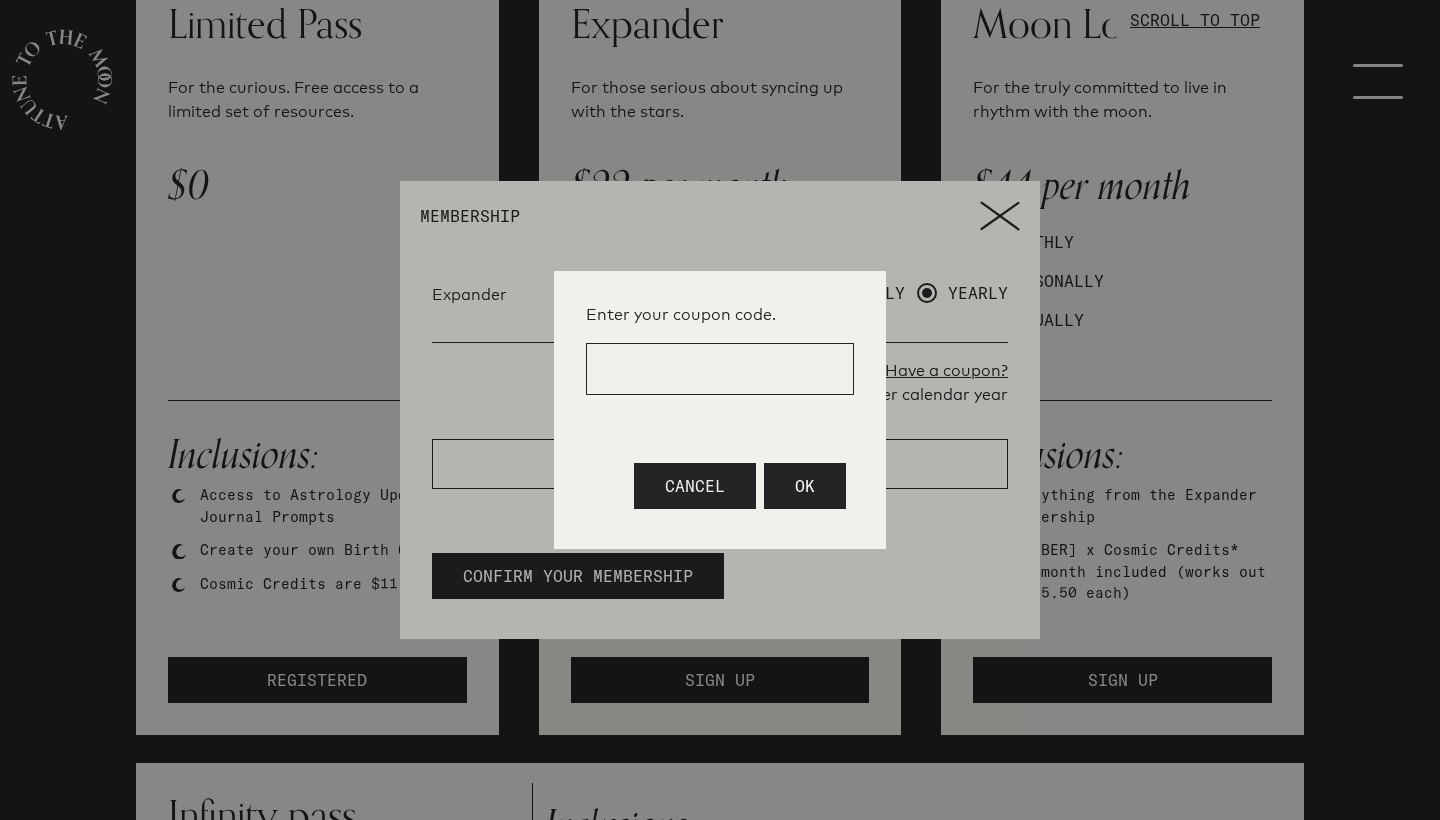 click at bounding box center (720, 369) 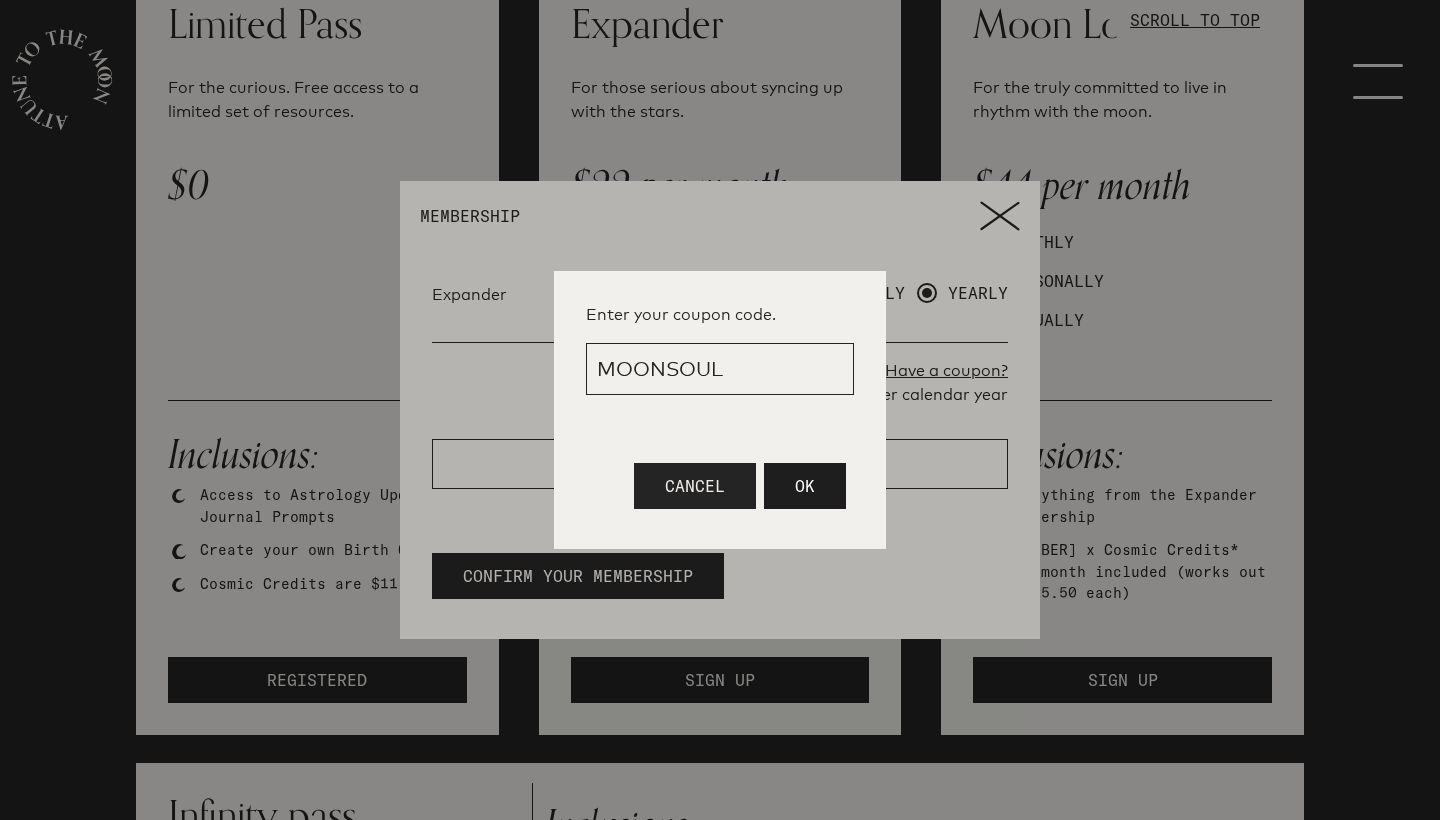 type on "MOONSOUL" 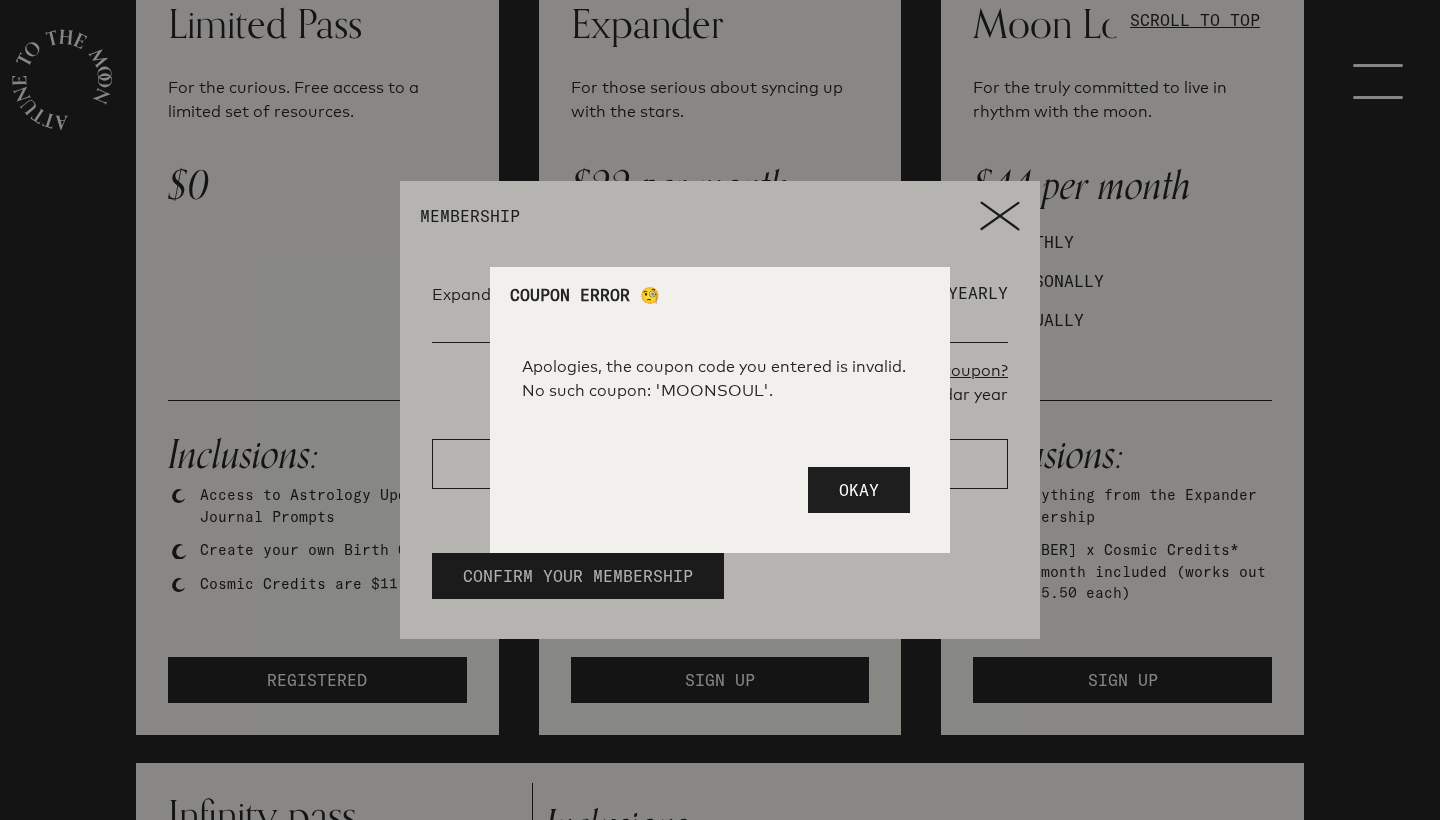click on "Okay" at bounding box center [859, 490] 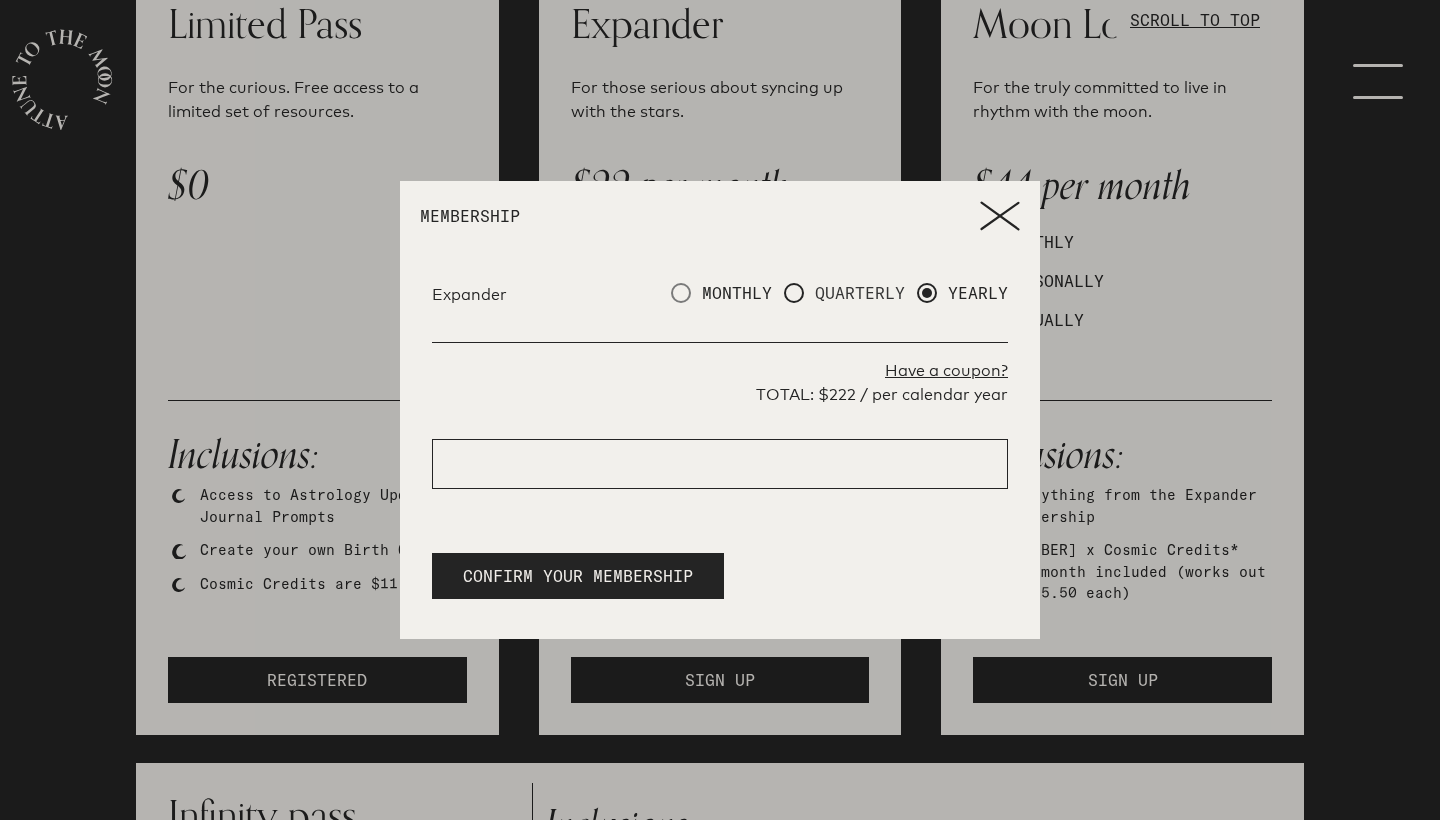 click at bounding box center (794, 293) 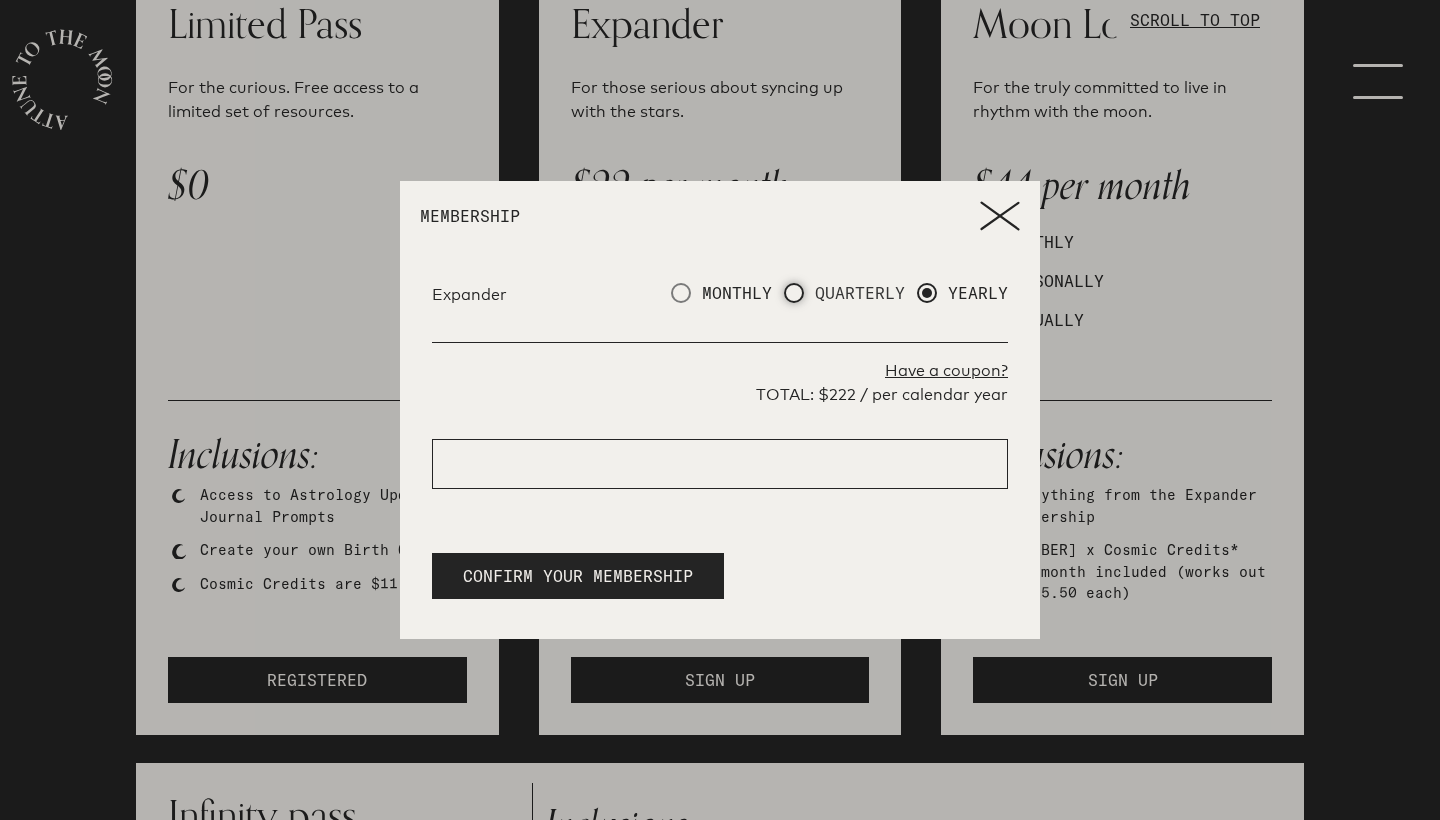 radio on "true" 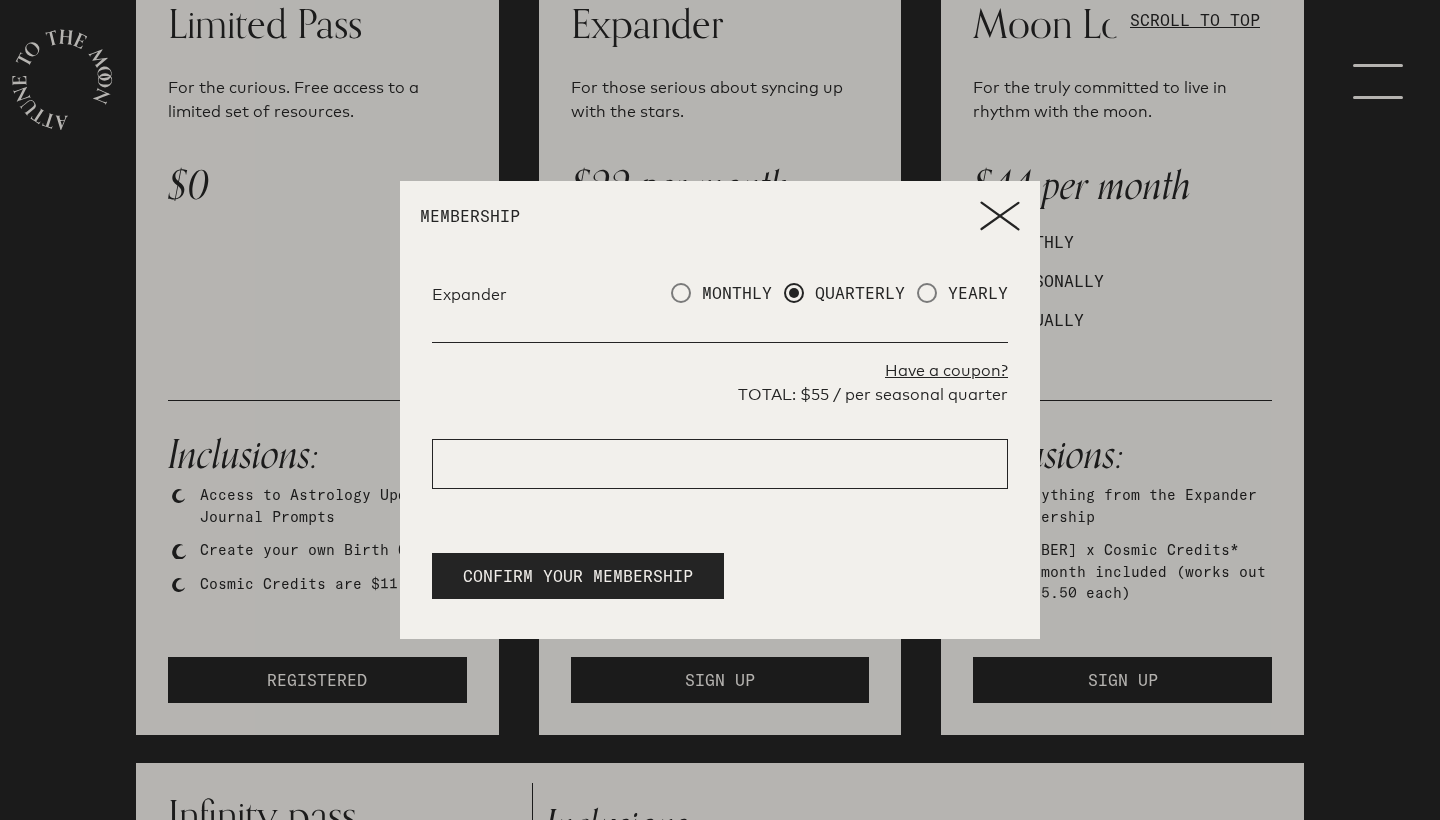 click on "Have a coupon?" at bounding box center [720, 371] 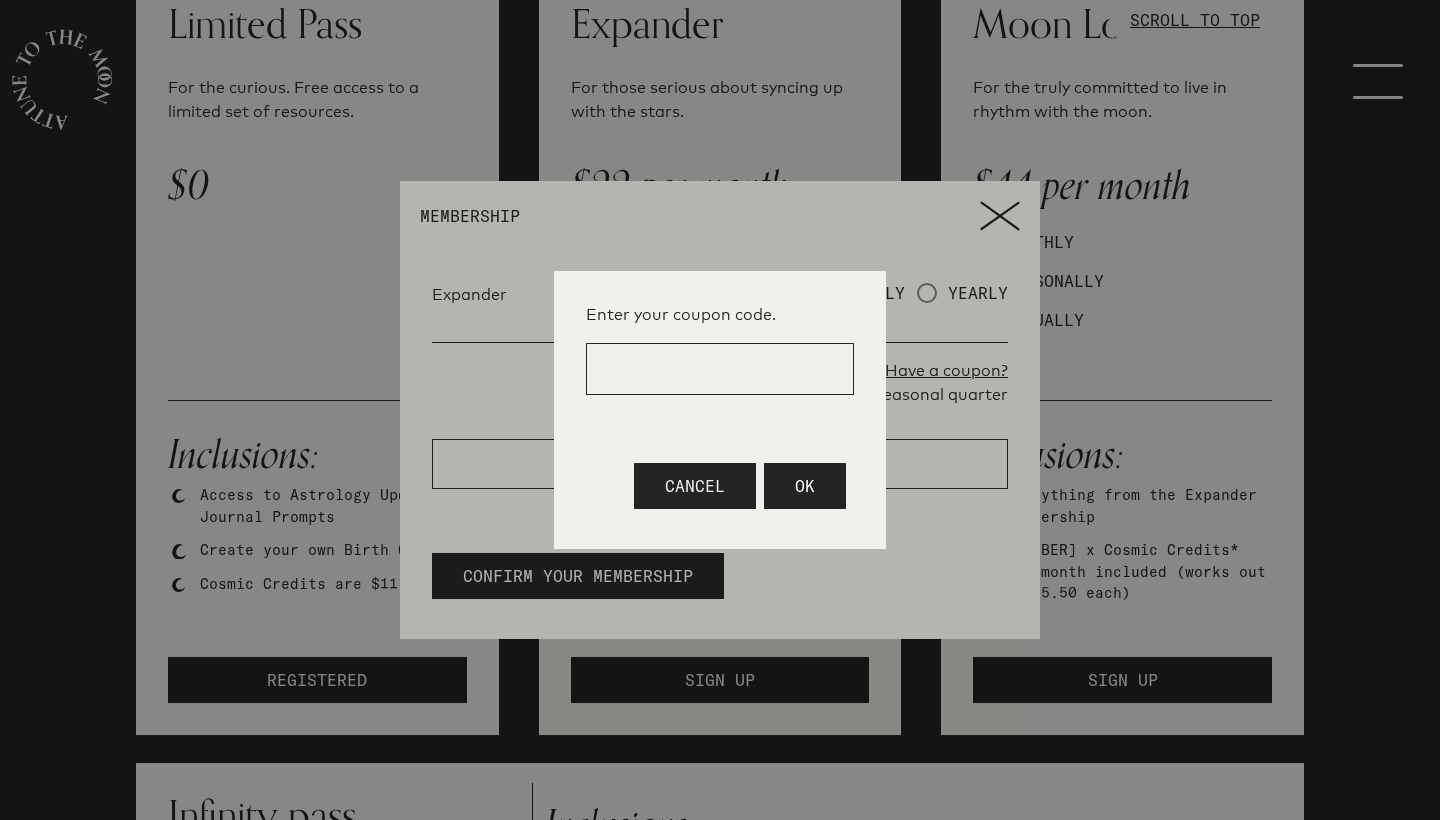 click at bounding box center [720, 369] 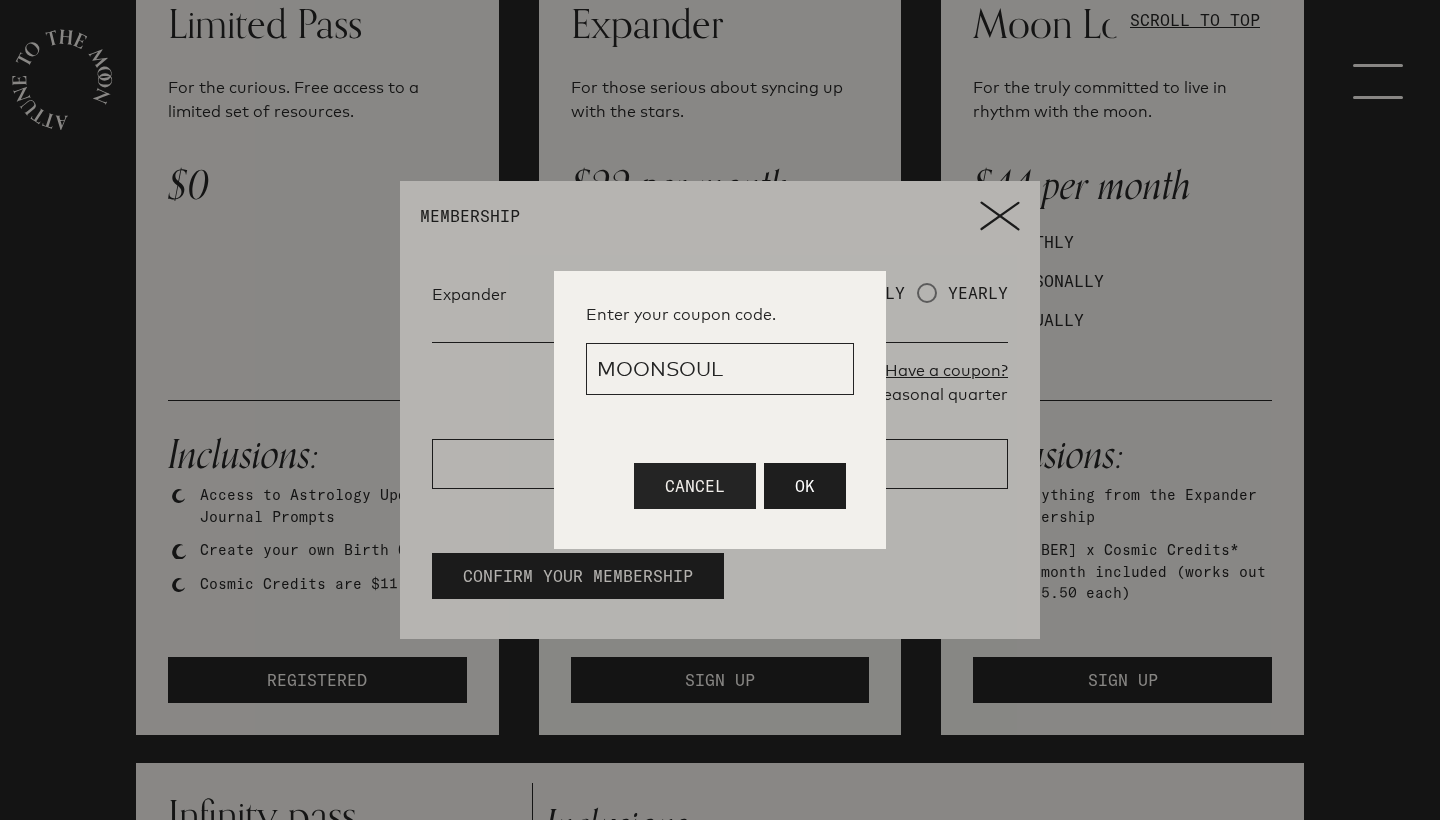 type on "MOONSOUL" 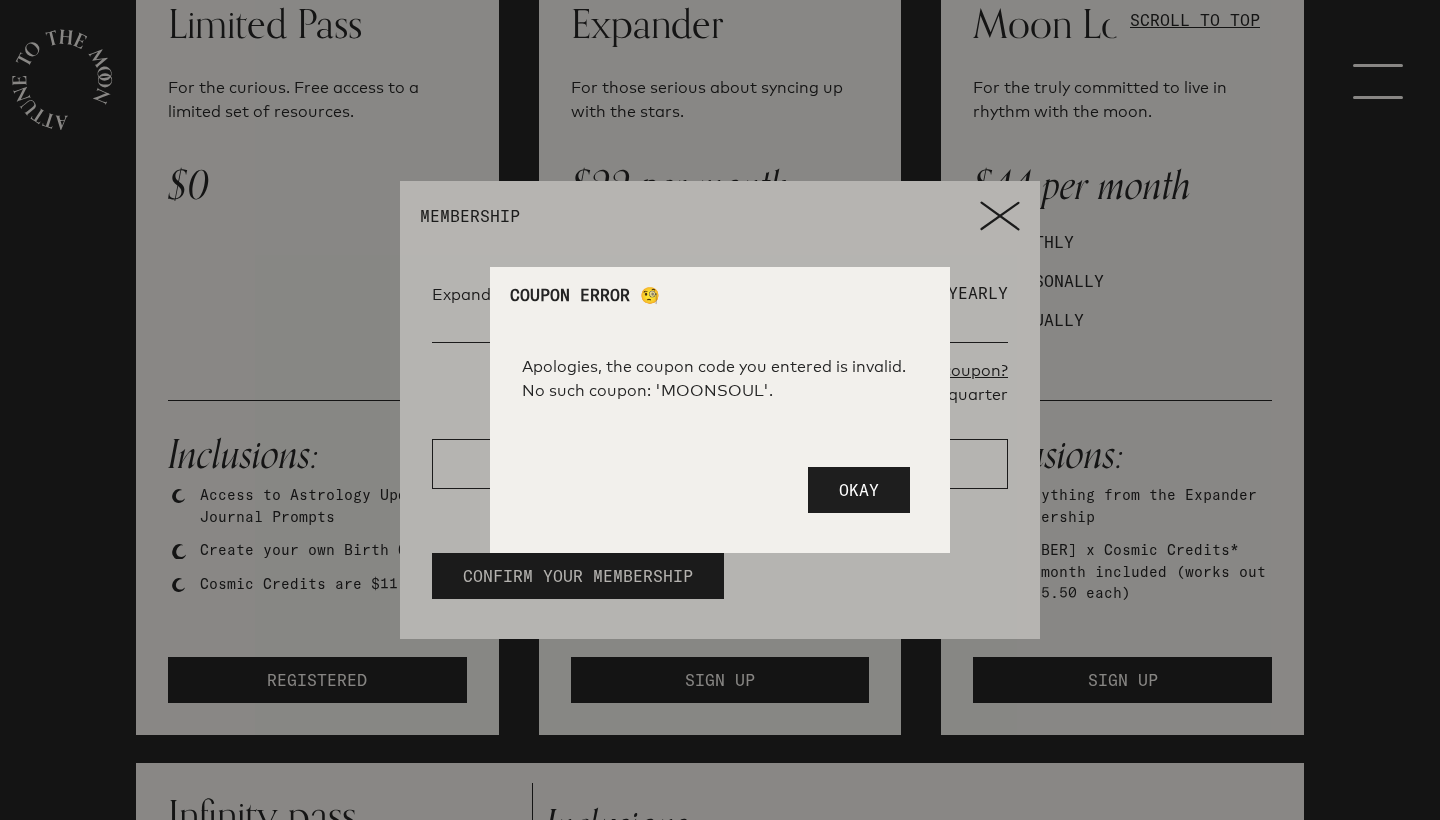 click on "Okay" at bounding box center (859, 490) 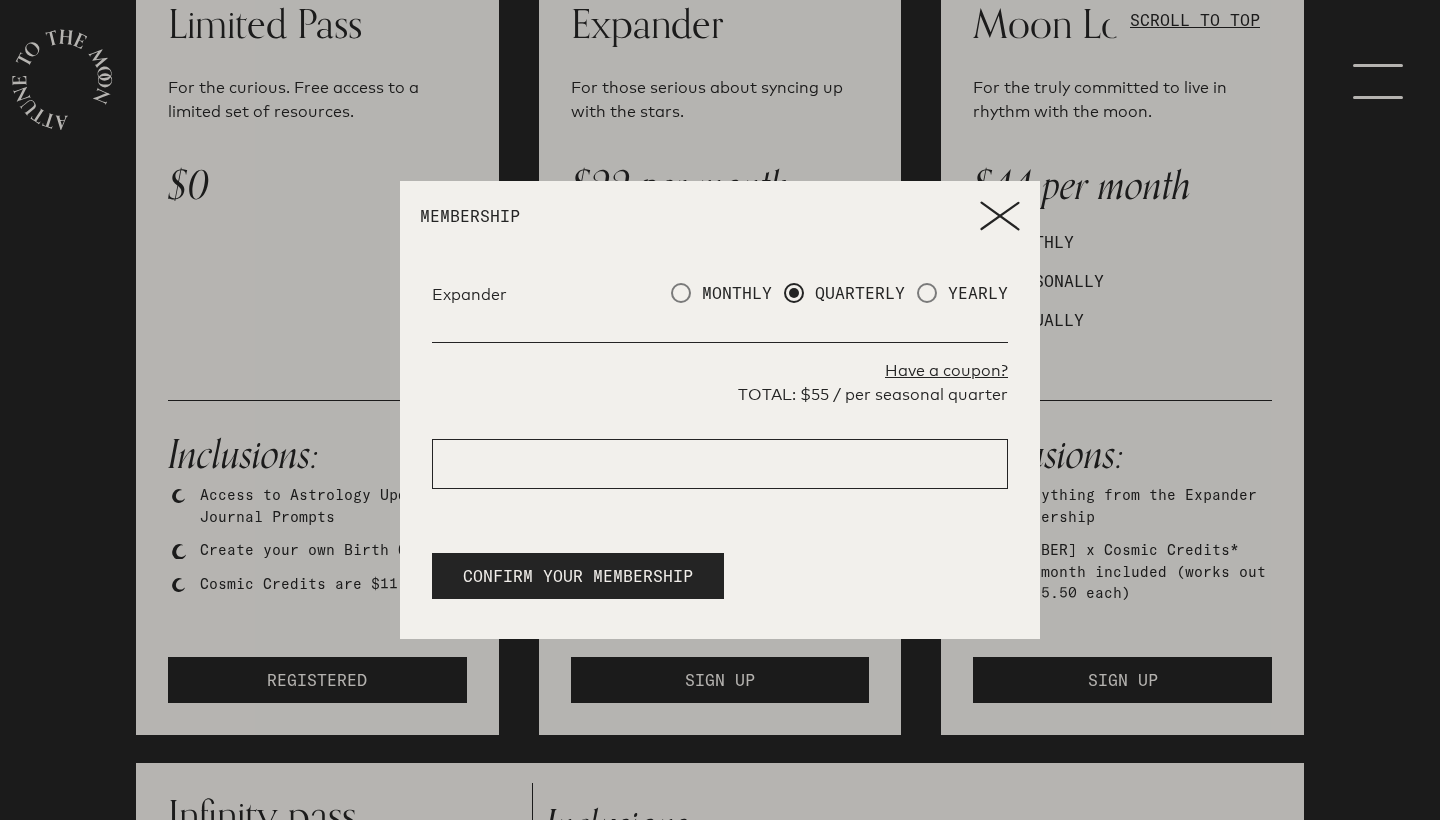click on "Have a coupon?" at bounding box center [720, 371] 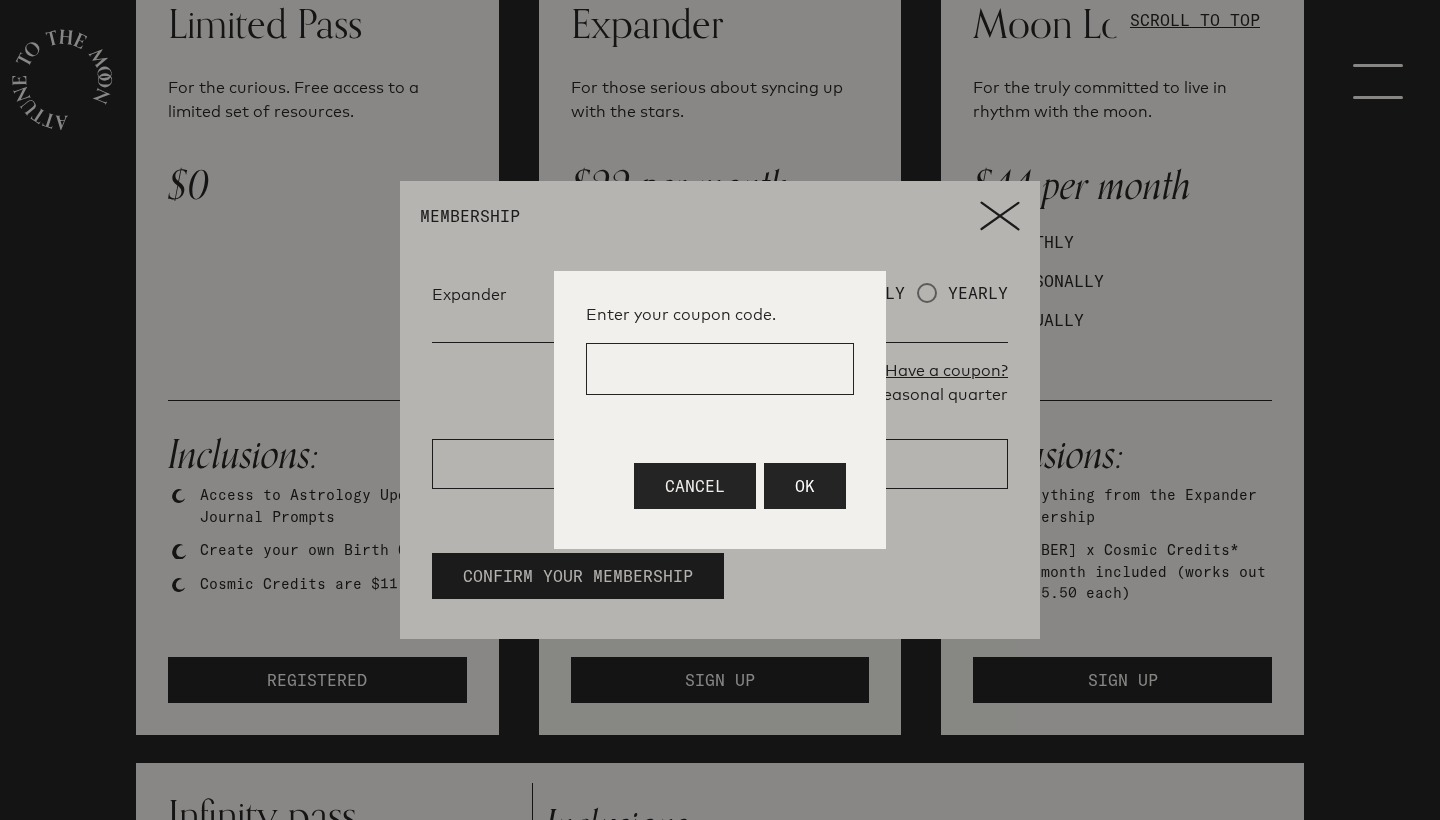 click at bounding box center [720, 369] 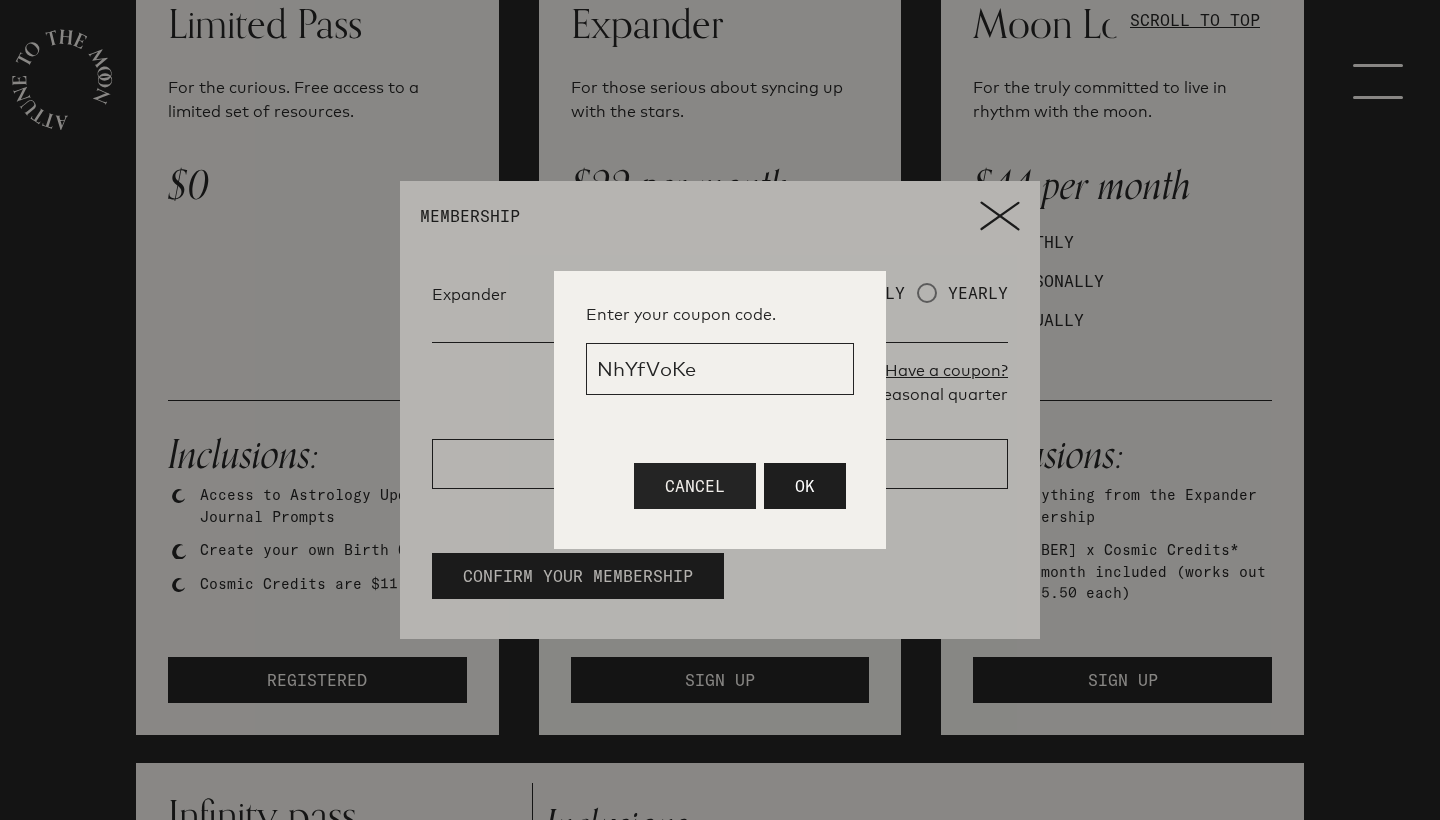 type on "NhYfVoKe" 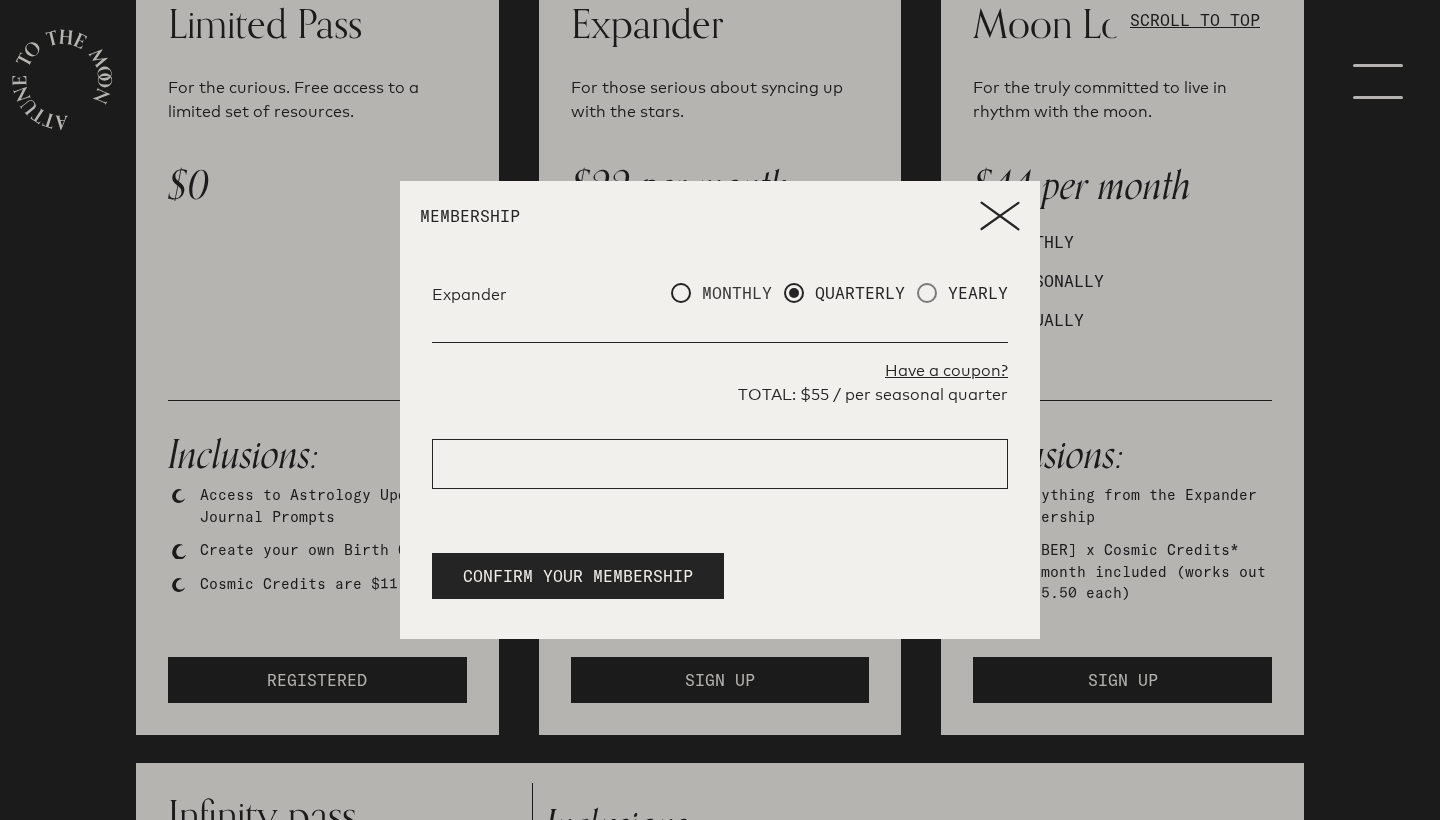click at bounding box center (681, 293) 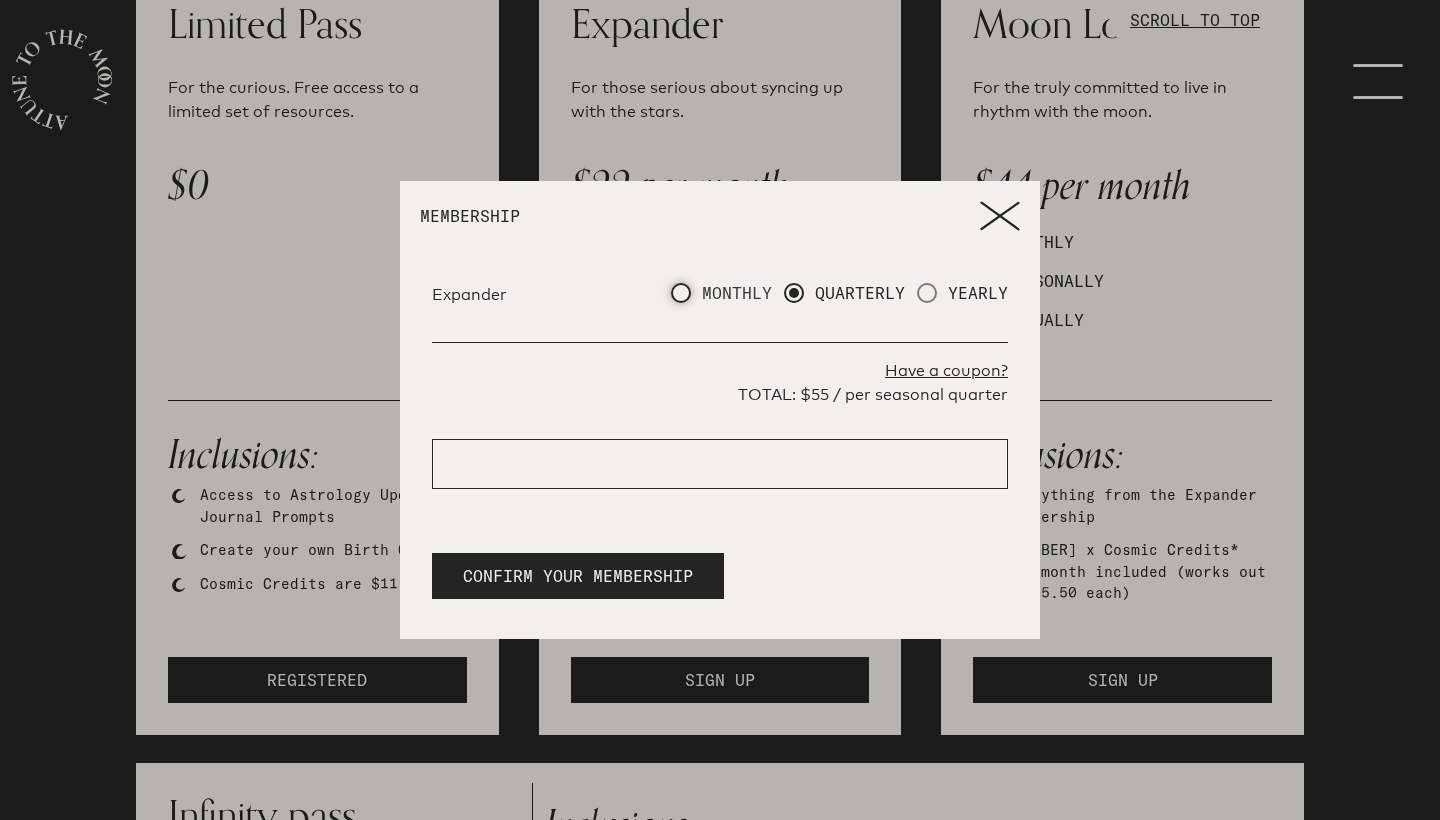 radio on "true" 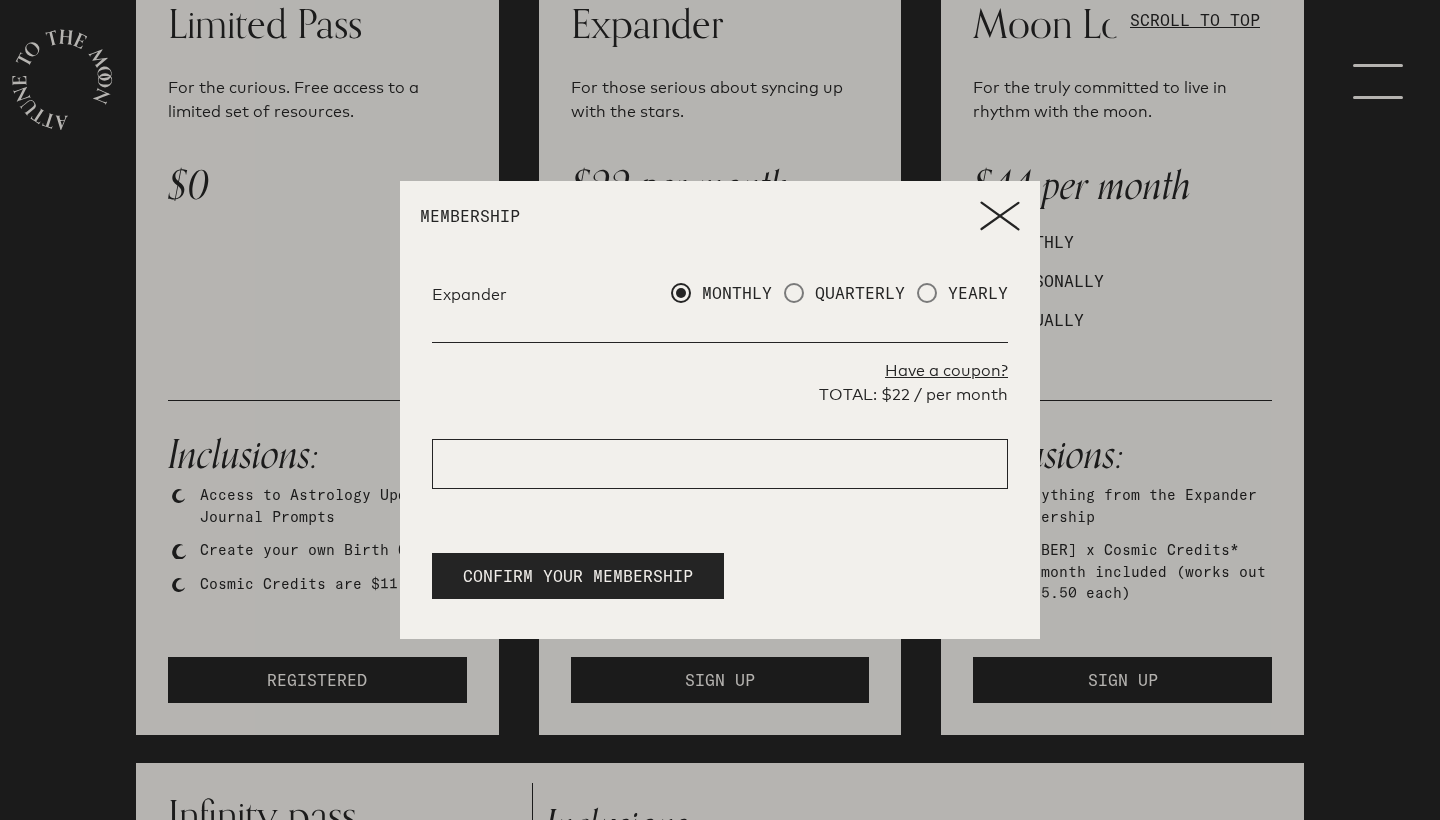 click on "Have a coupon?" at bounding box center (720, 371) 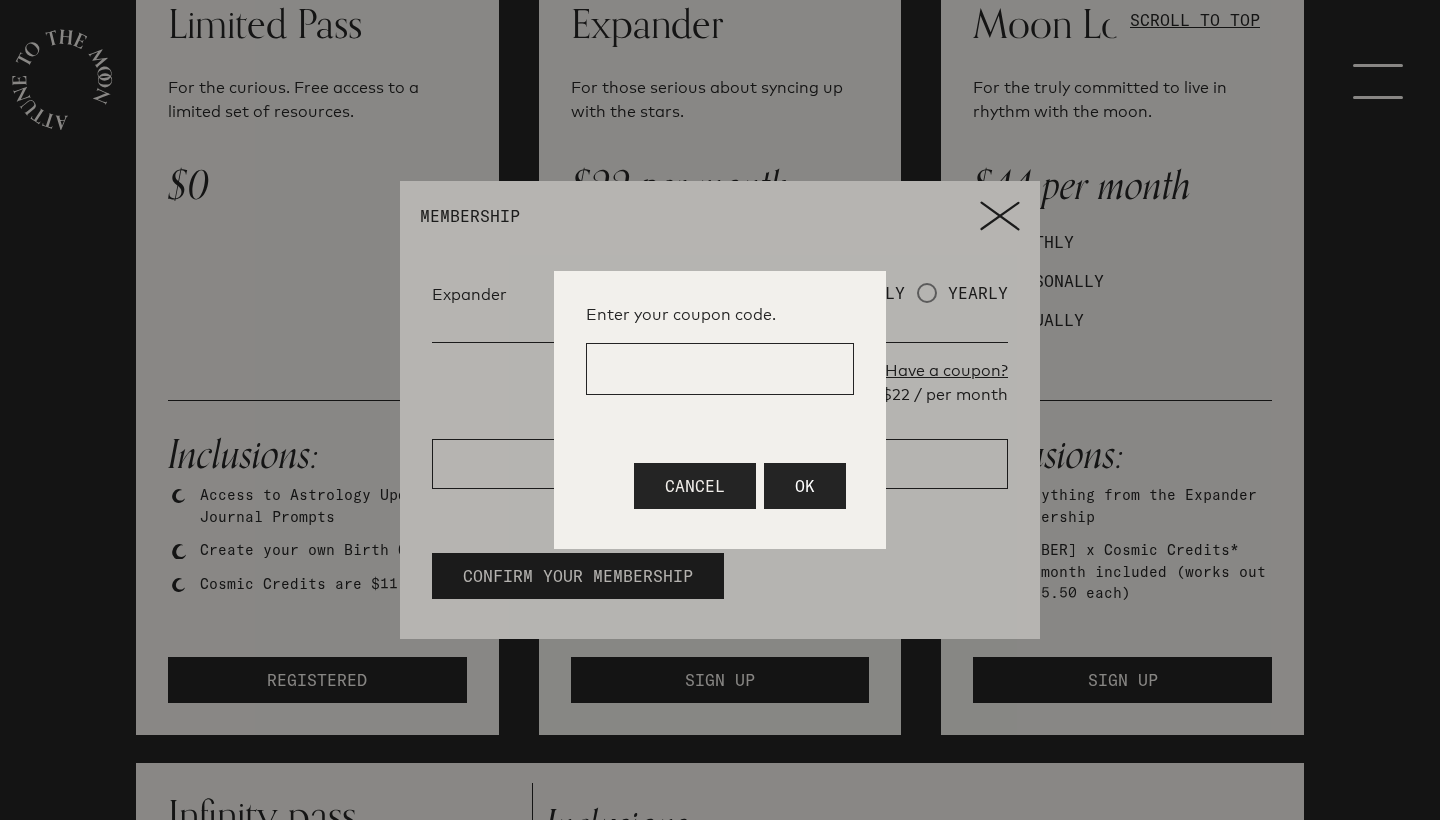 click at bounding box center [720, 369] 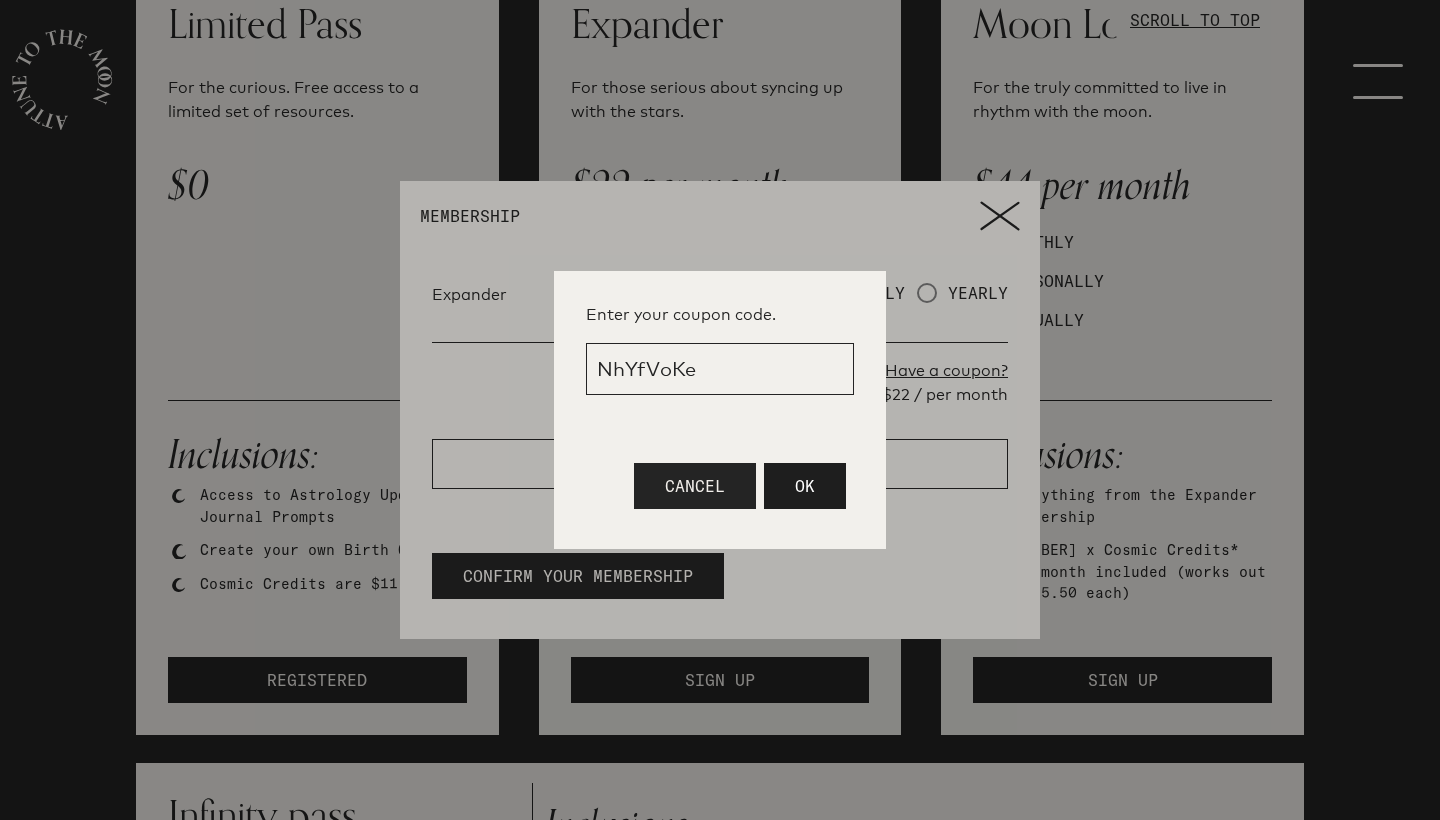 type on "NhYfVoKe" 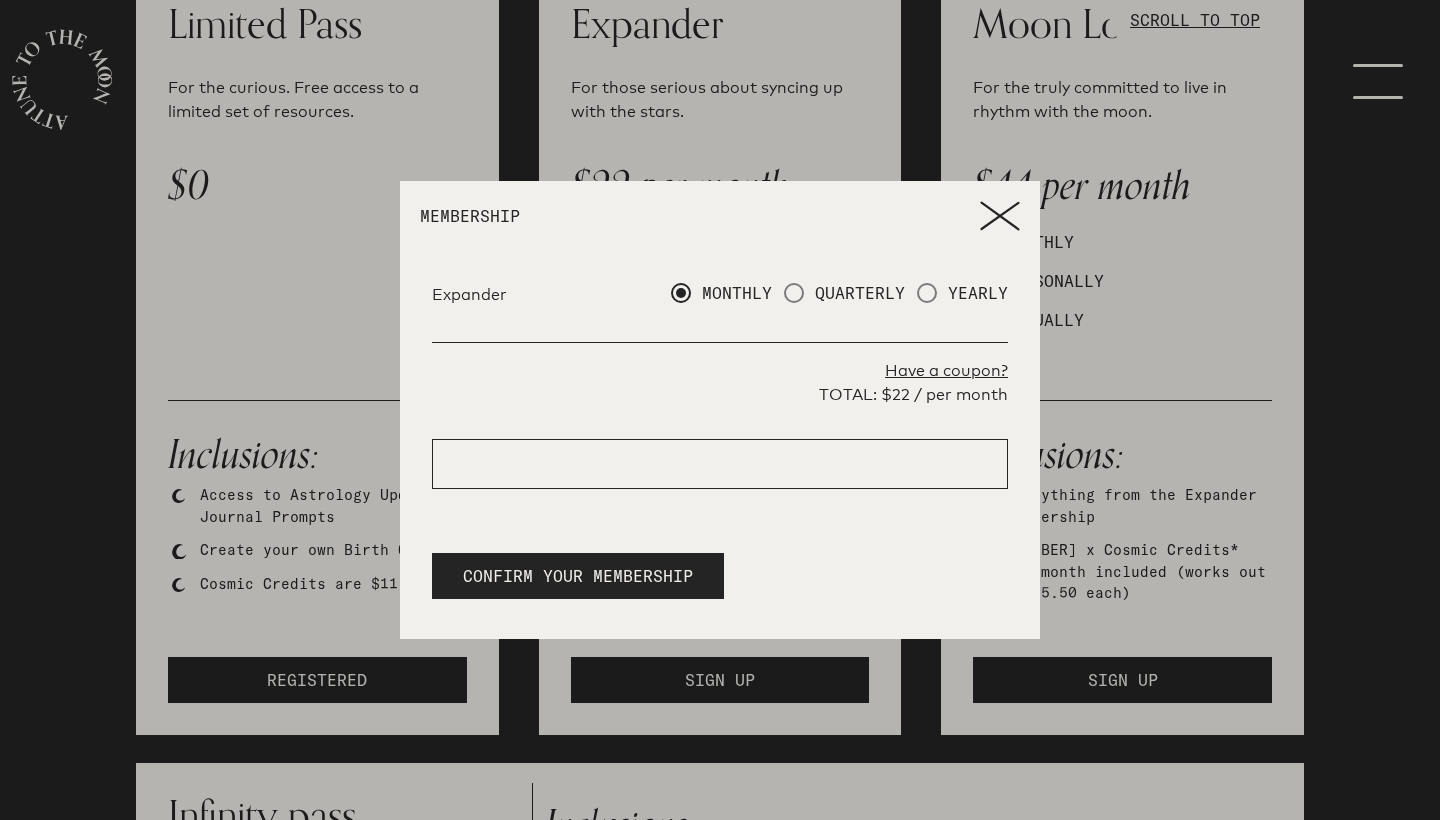 click on "Have a coupon?" at bounding box center [720, 371] 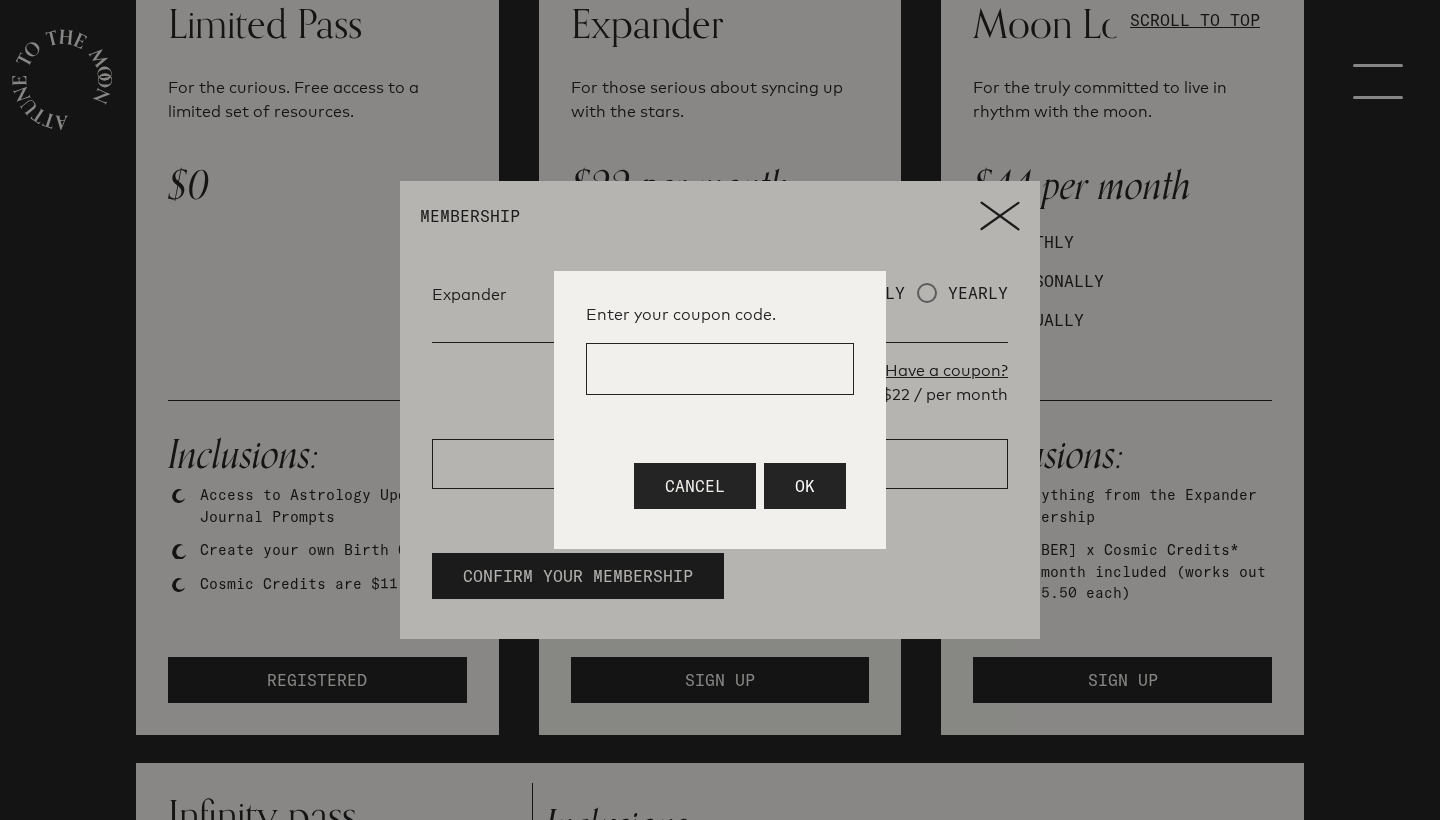 click at bounding box center [720, 369] 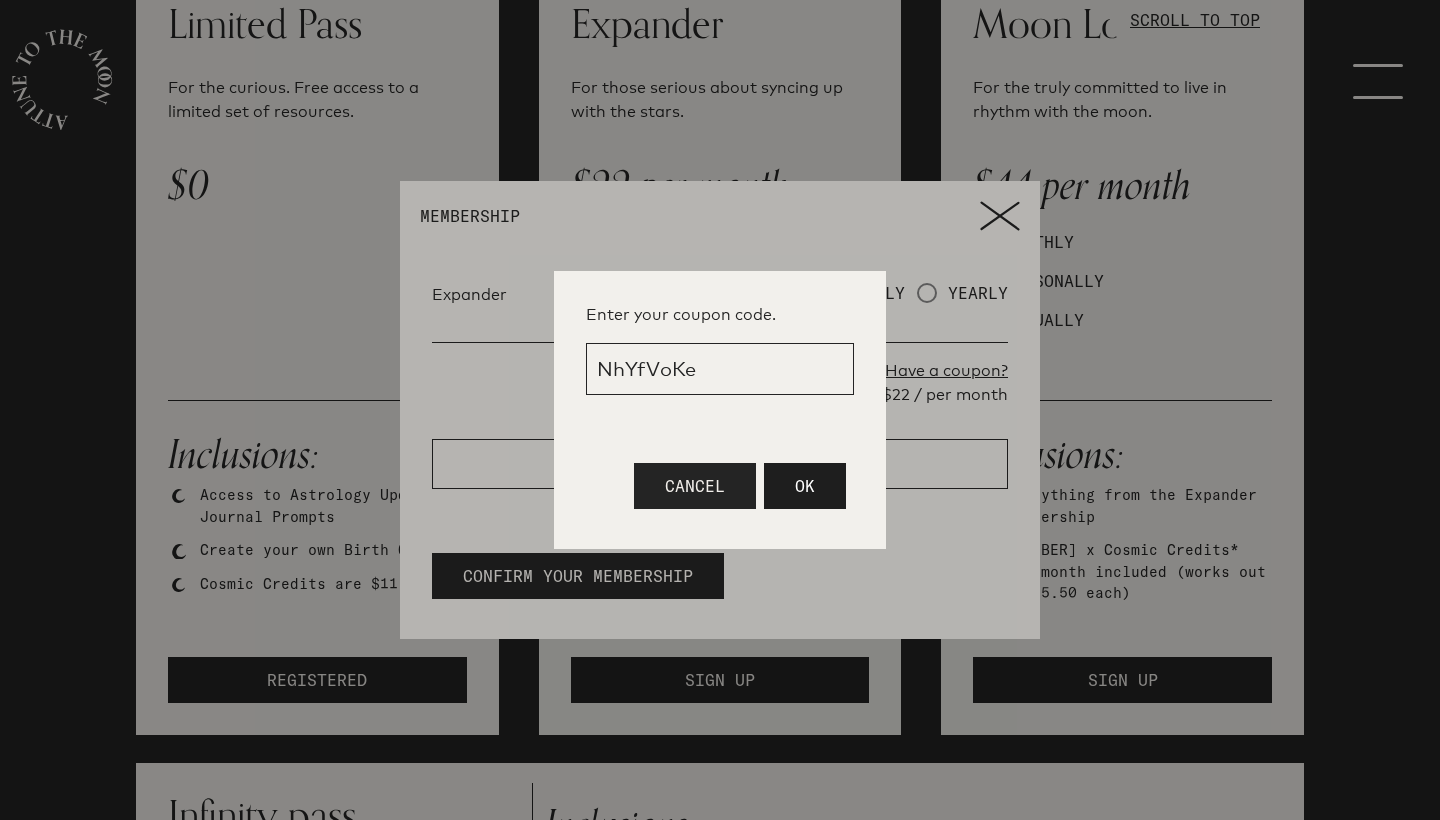 type on "NhYfVoKe" 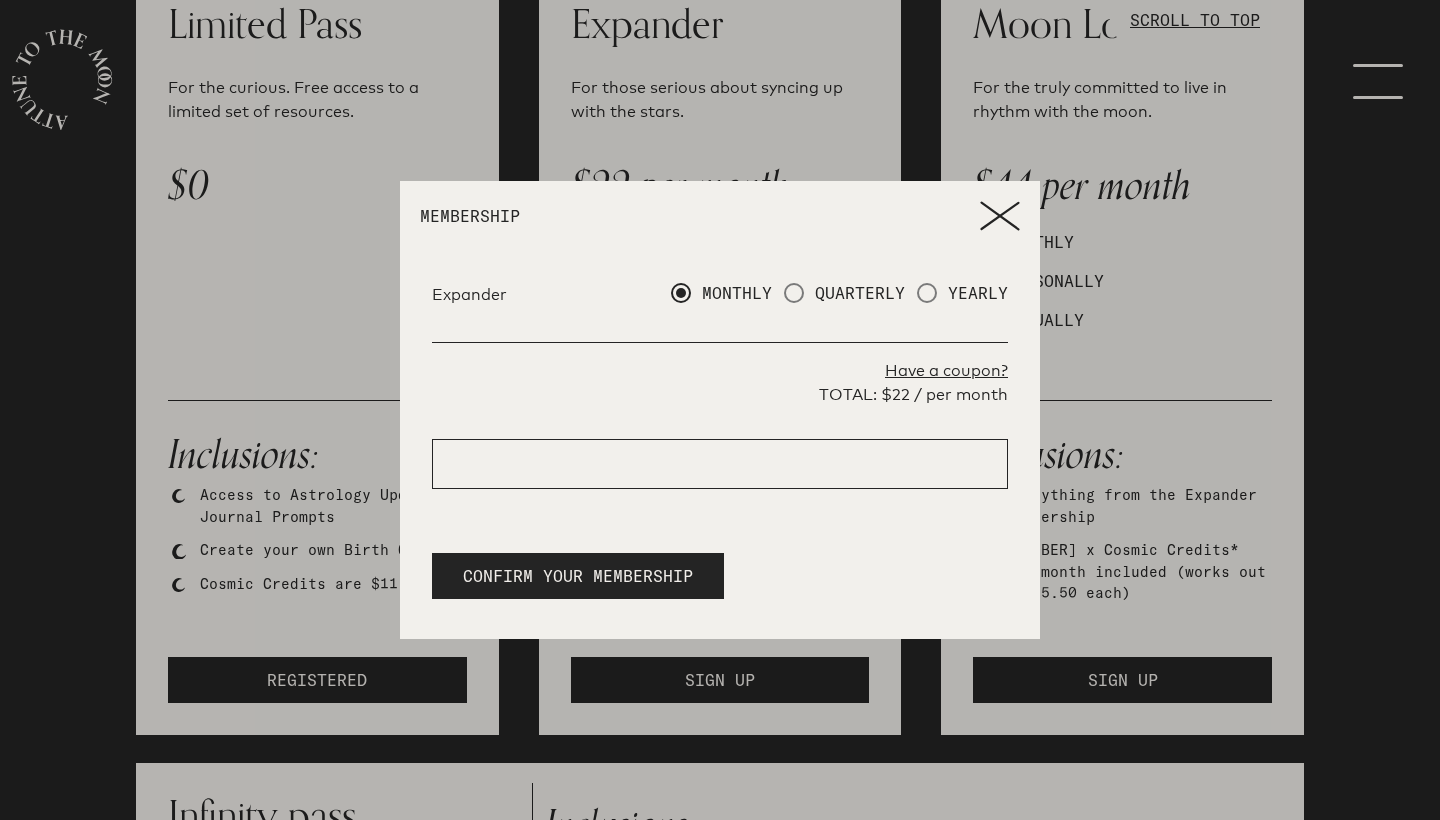 click 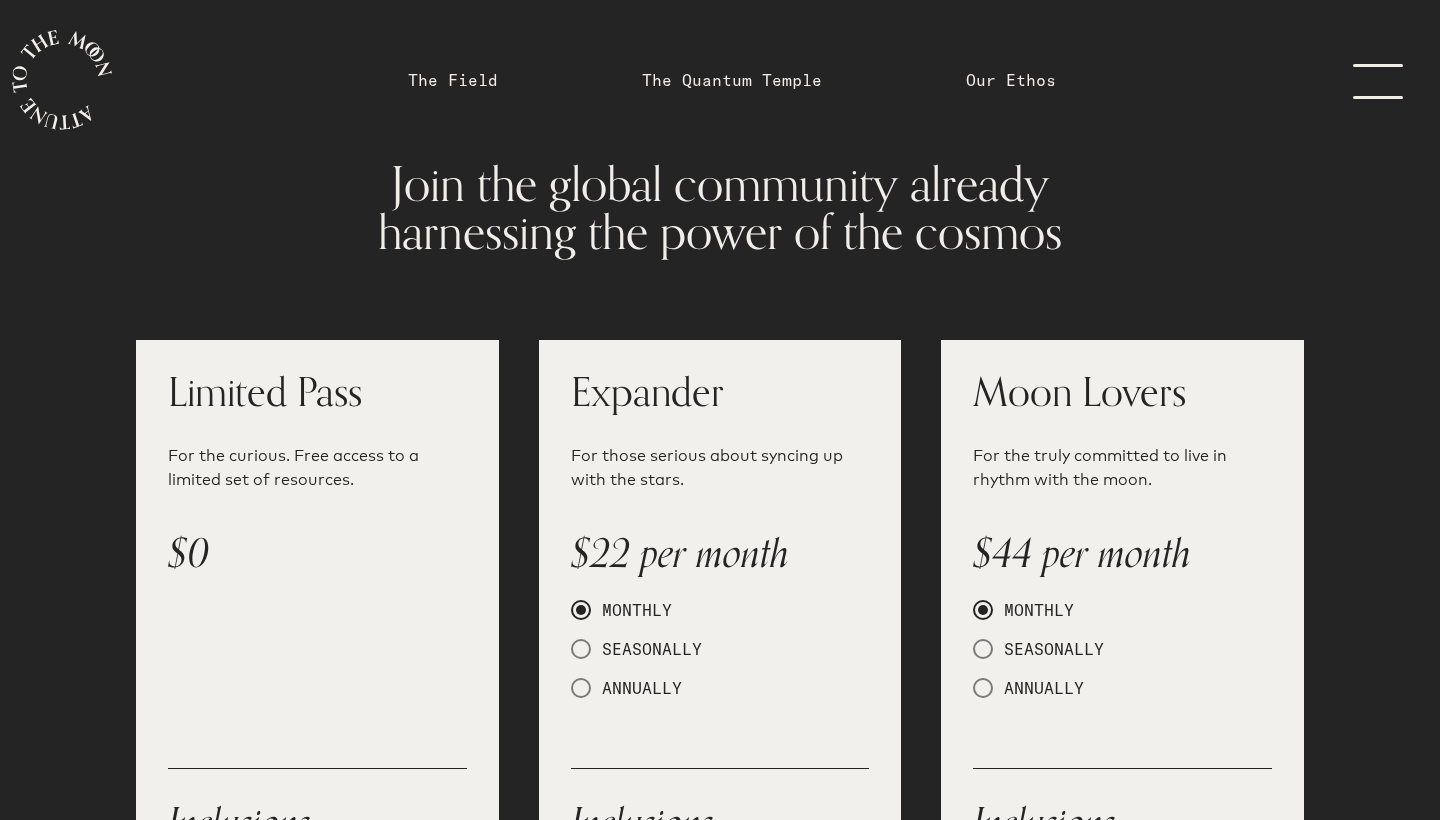 scroll, scrollTop: 0, scrollLeft: 0, axis: both 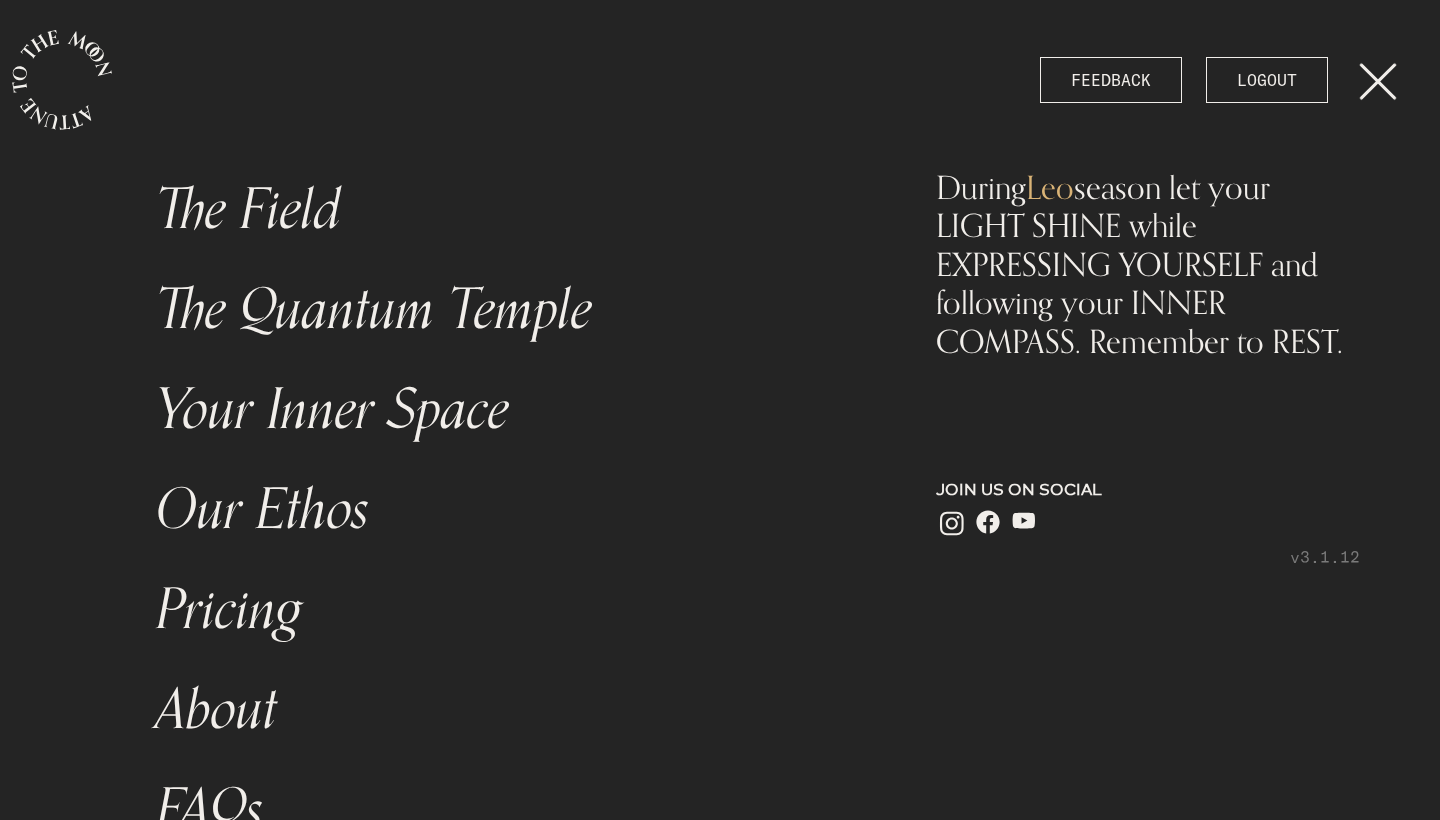 click on "Your Inner Space" at bounding box center (504, 410) 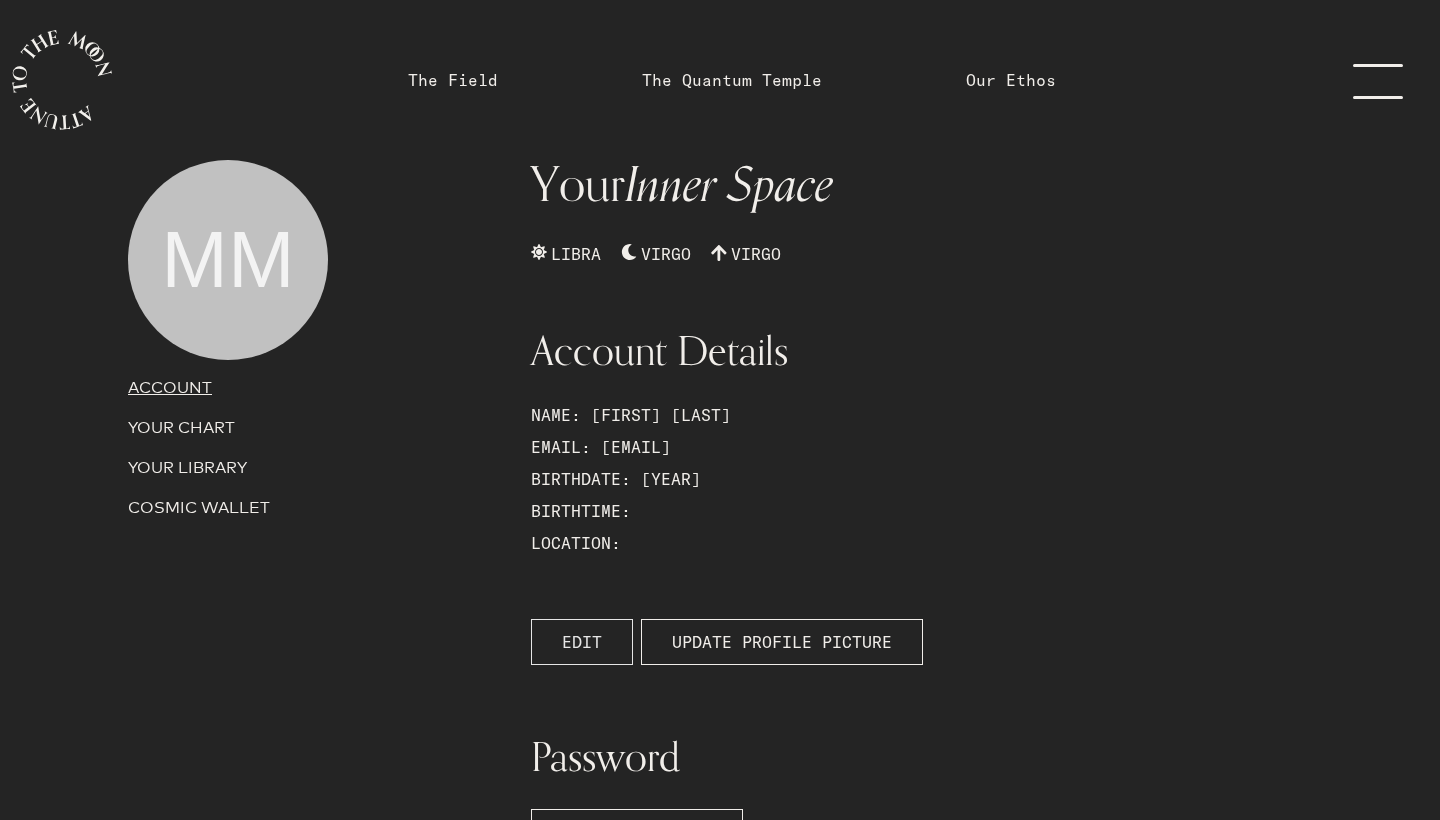 click on "EDIT" at bounding box center (582, 642) 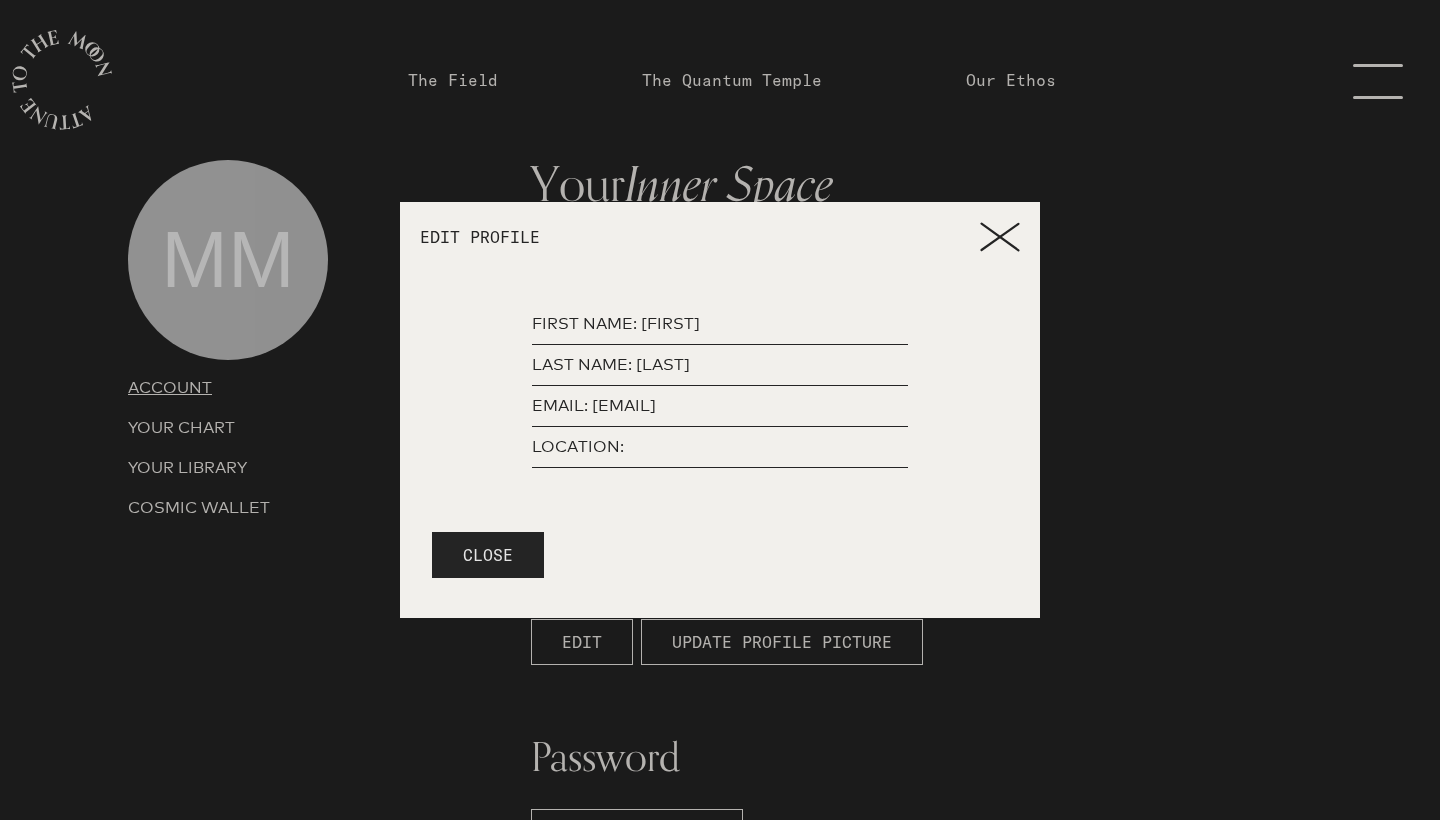click on "CLOSE" at bounding box center (488, 555) 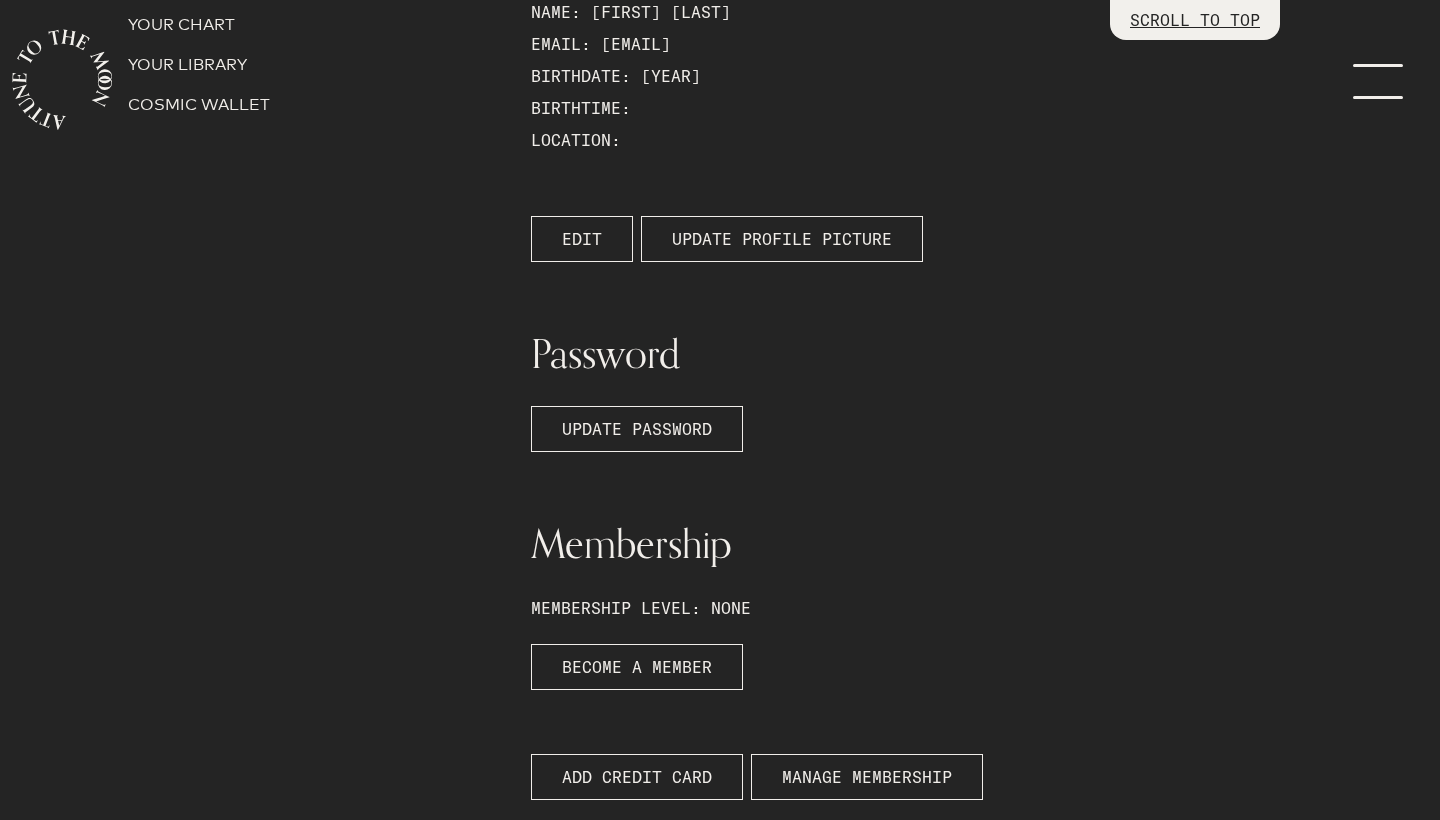 scroll, scrollTop: 503, scrollLeft: 0, axis: vertical 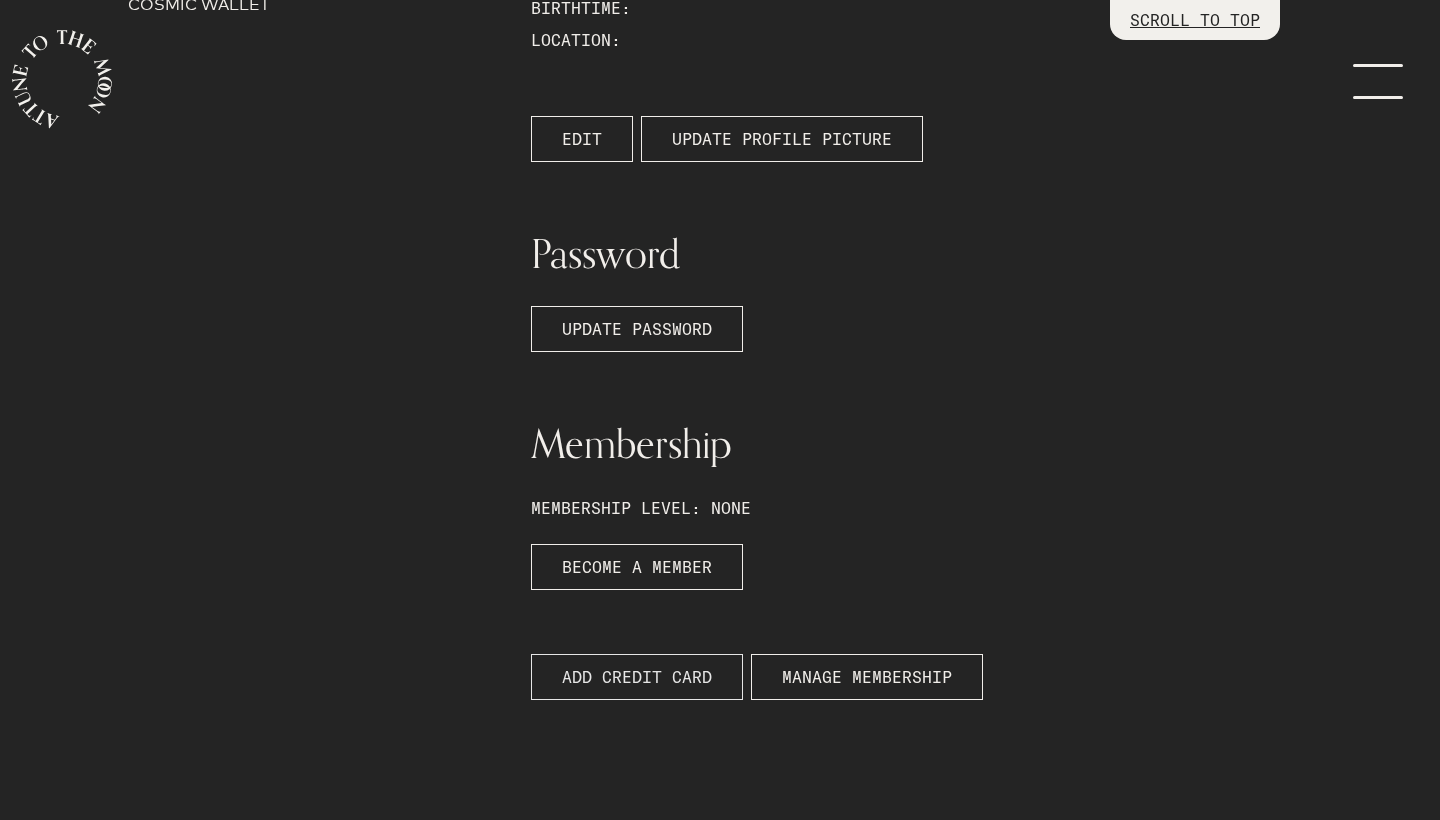 click on "ADD CREDIT CARD" at bounding box center [637, 677] 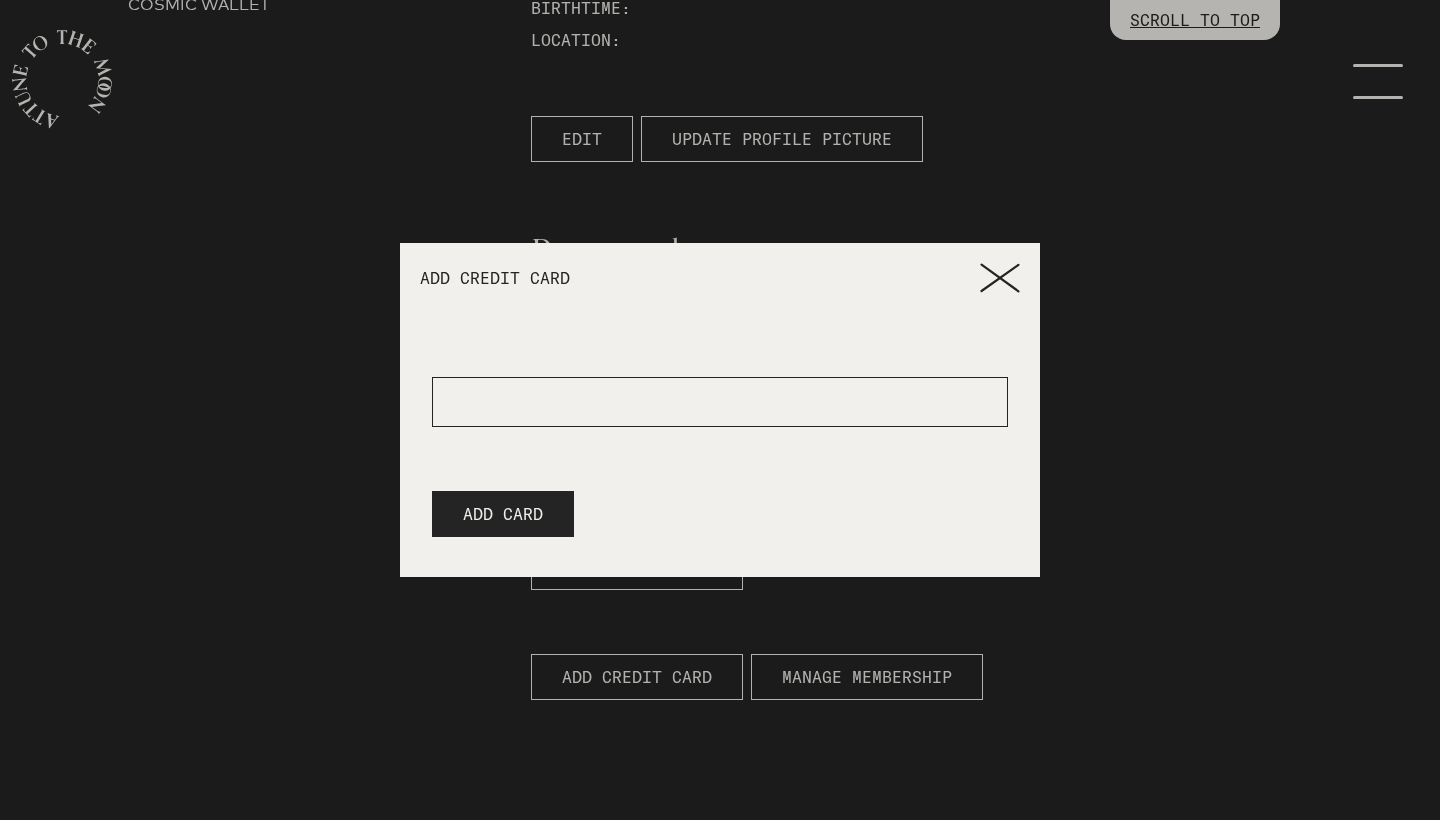 click 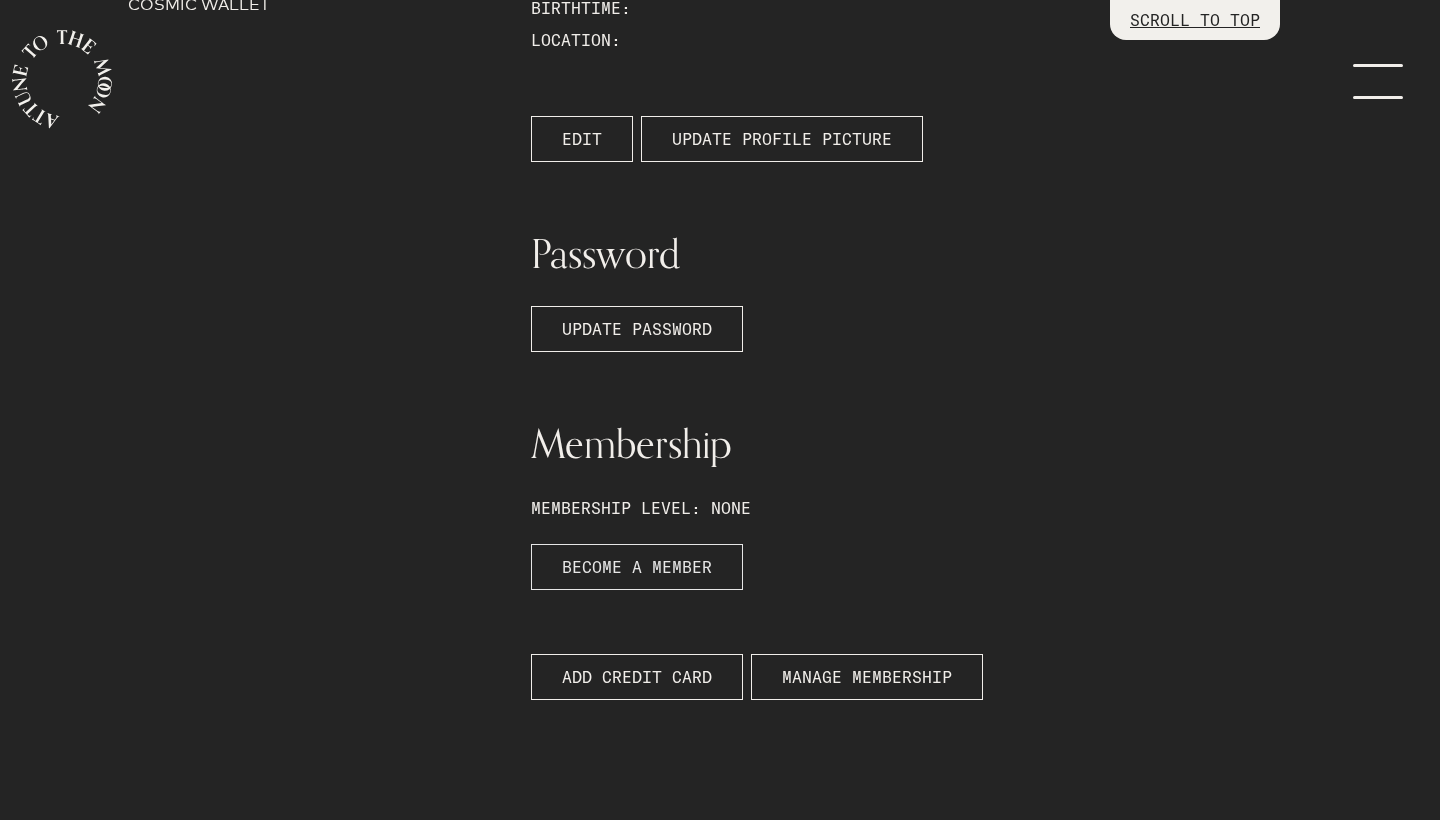 click on "BECOME A MEMBER" at bounding box center [637, 567] 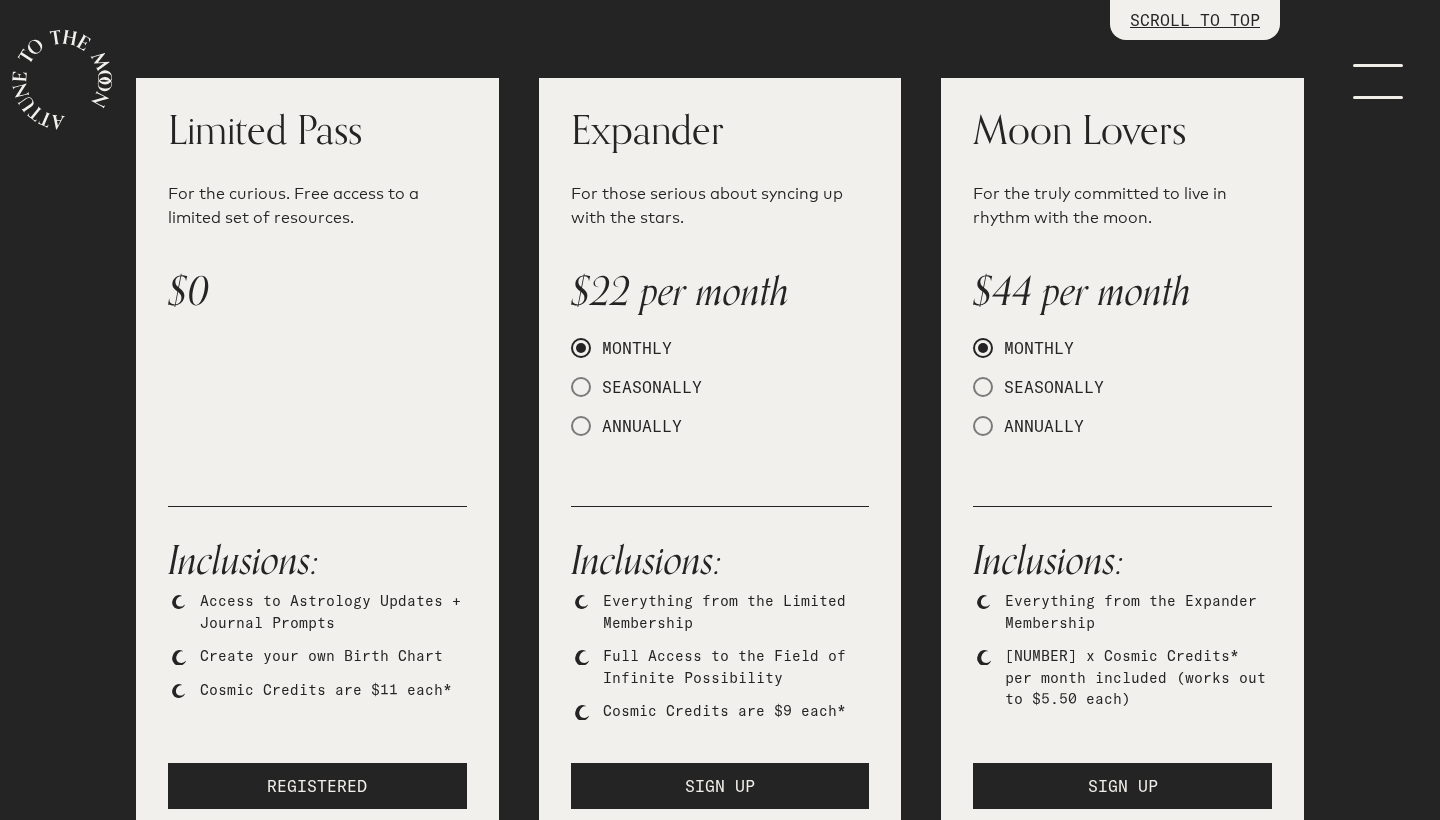 scroll, scrollTop: 519, scrollLeft: 0, axis: vertical 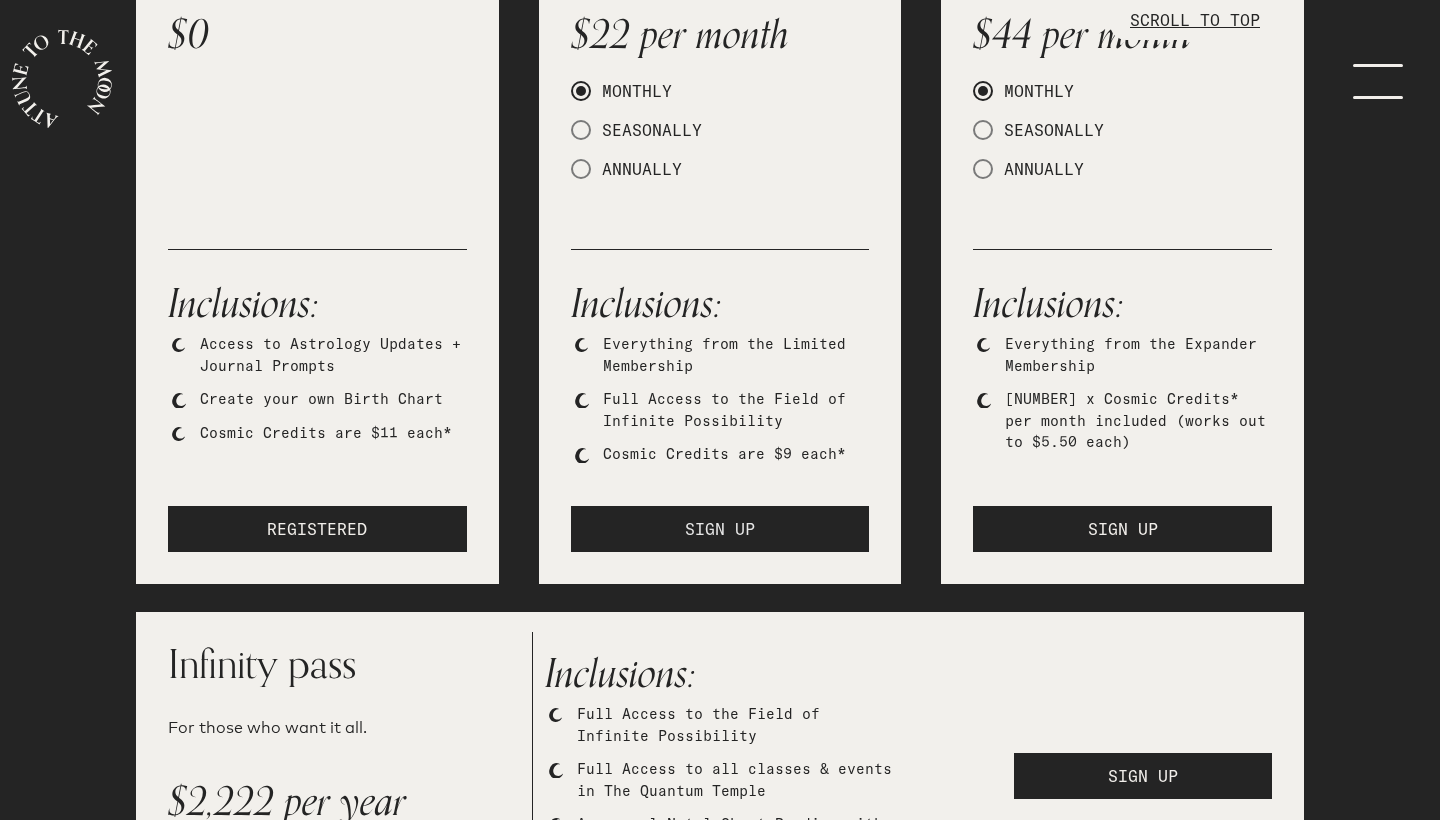 click on "SIGN UP" at bounding box center (720, 529) 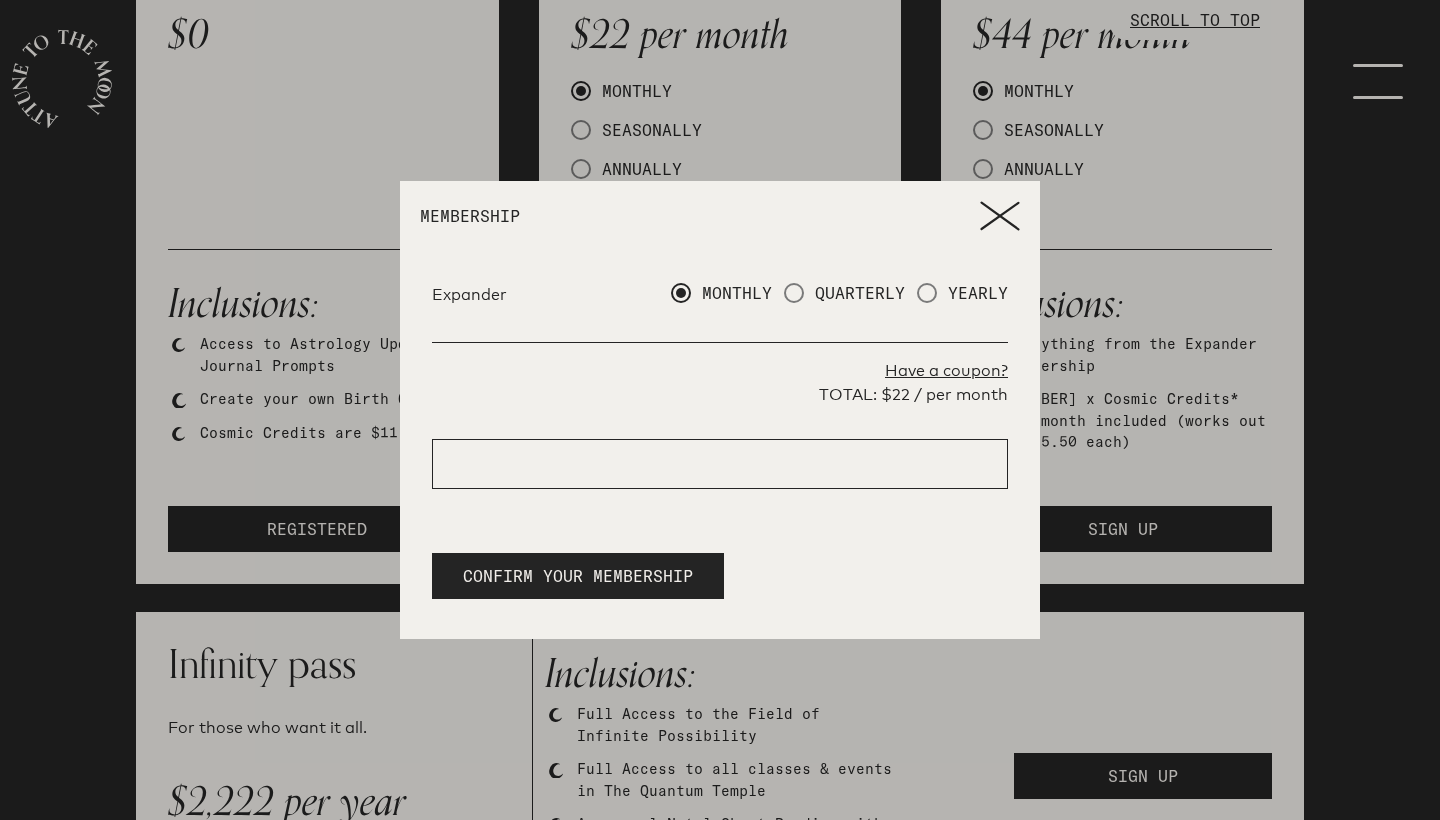 click 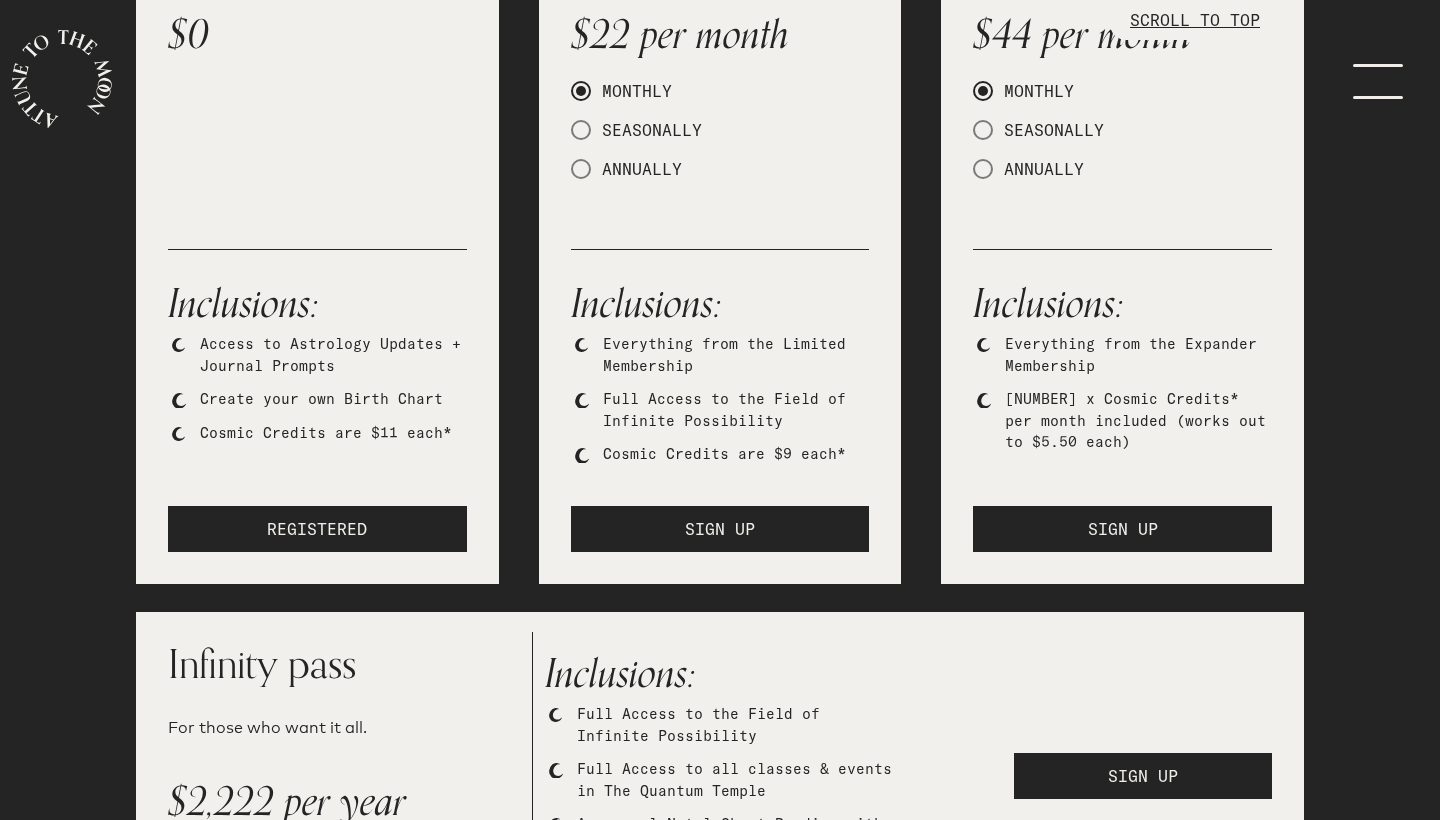 click at bounding box center [1390, 80] 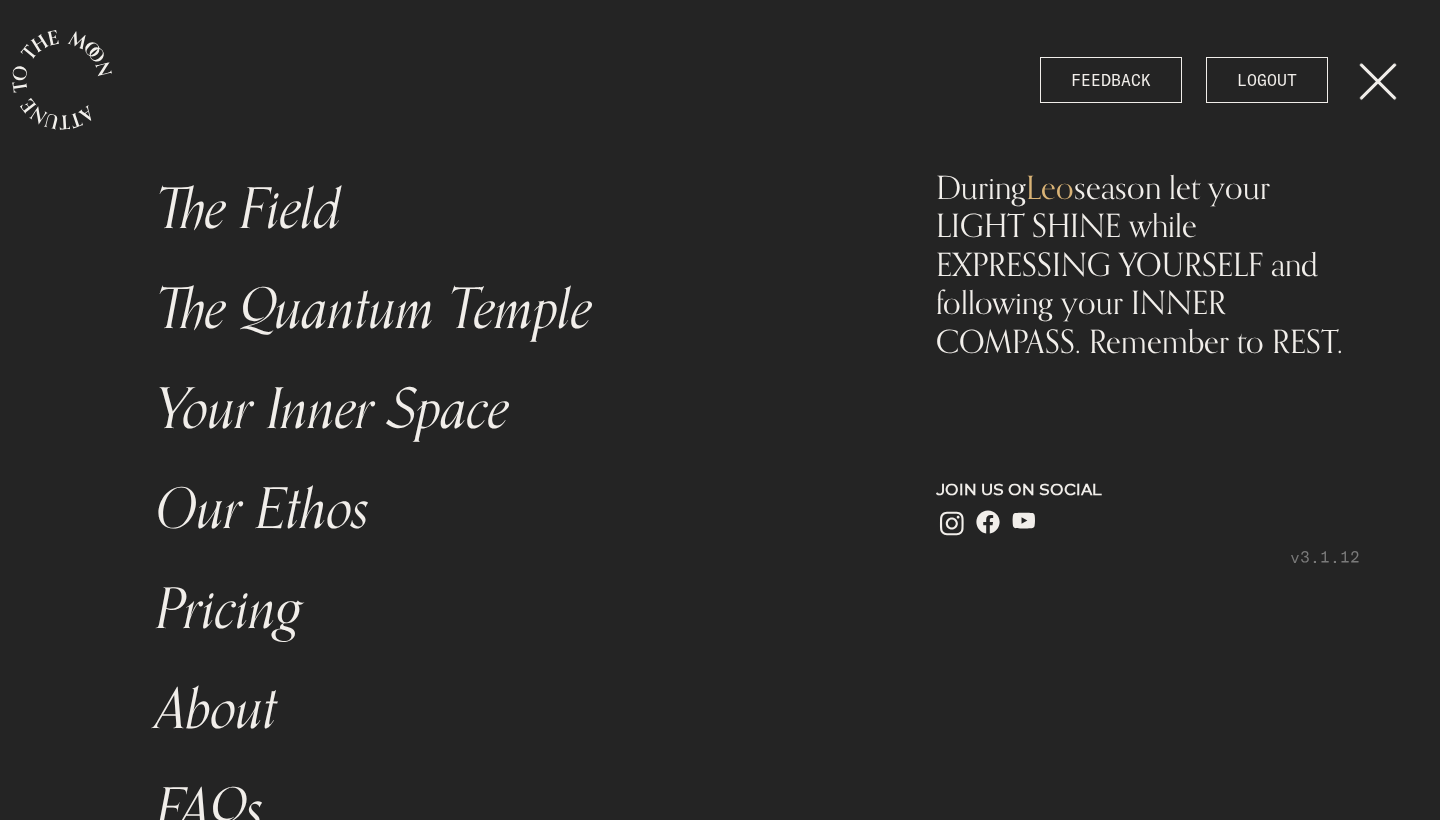 click on "Your Inner Space" at bounding box center [504, 410] 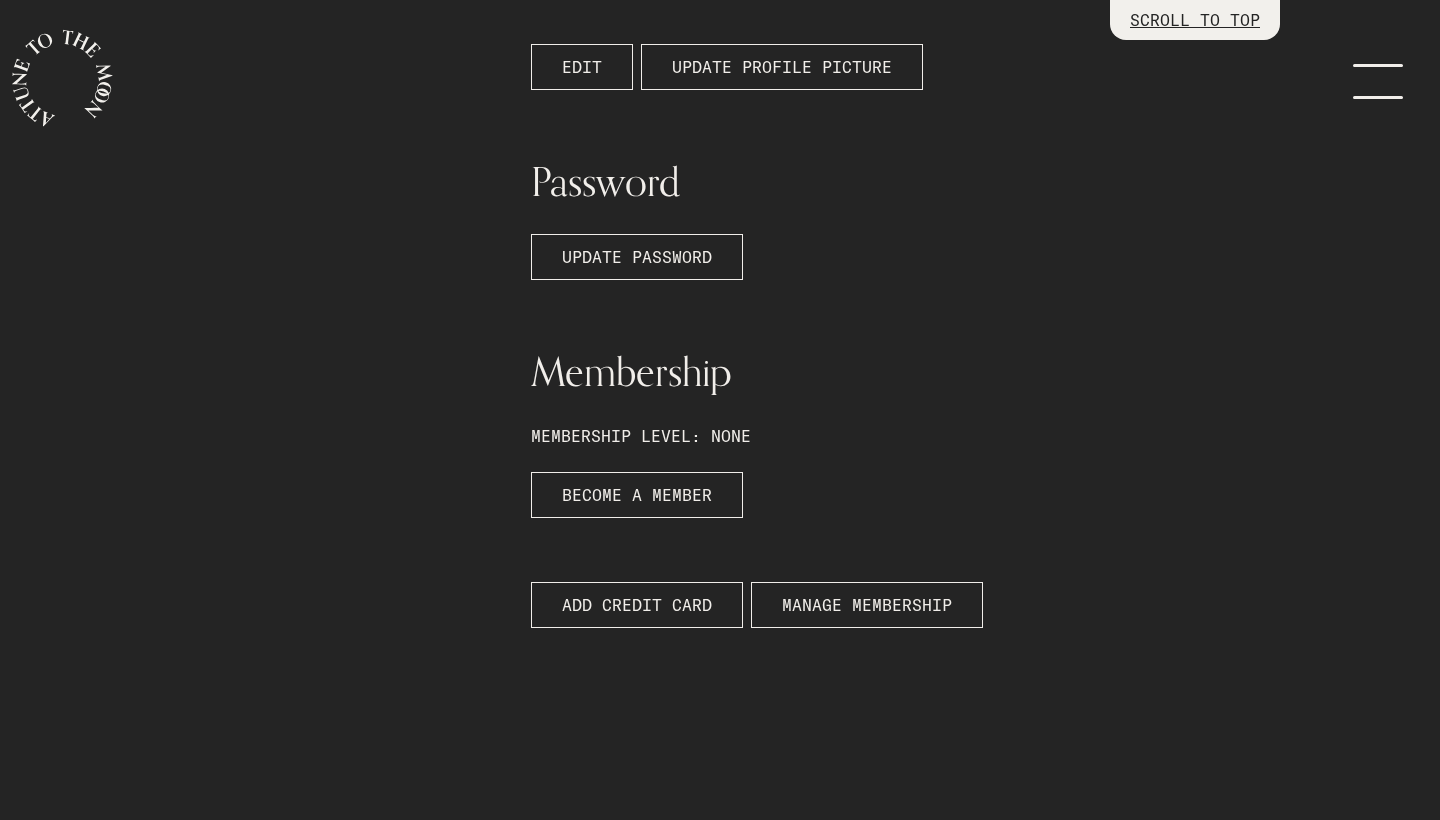 scroll, scrollTop: 575, scrollLeft: 0, axis: vertical 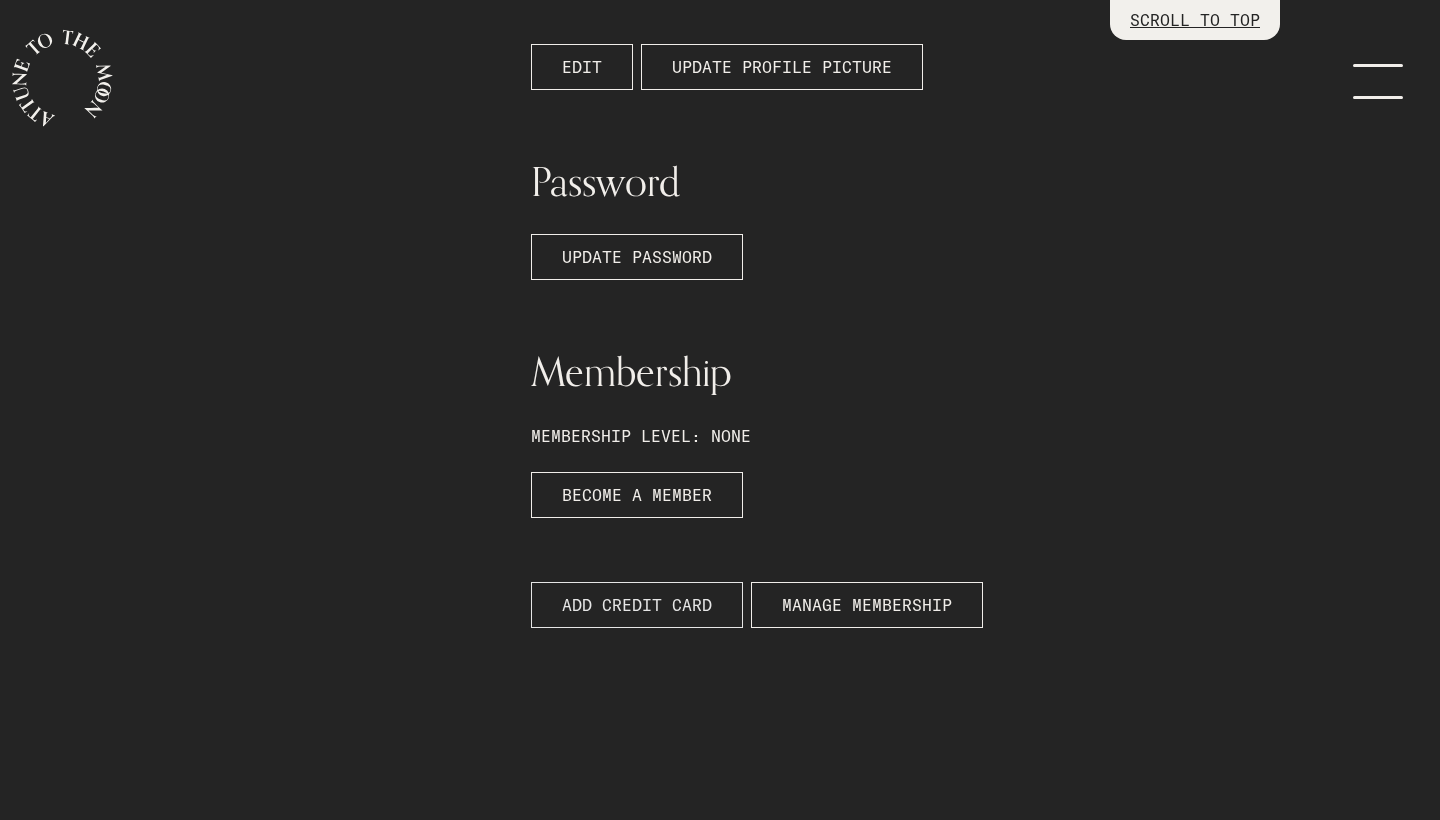 click on "ADD CREDIT CARD" at bounding box center [637, 605] 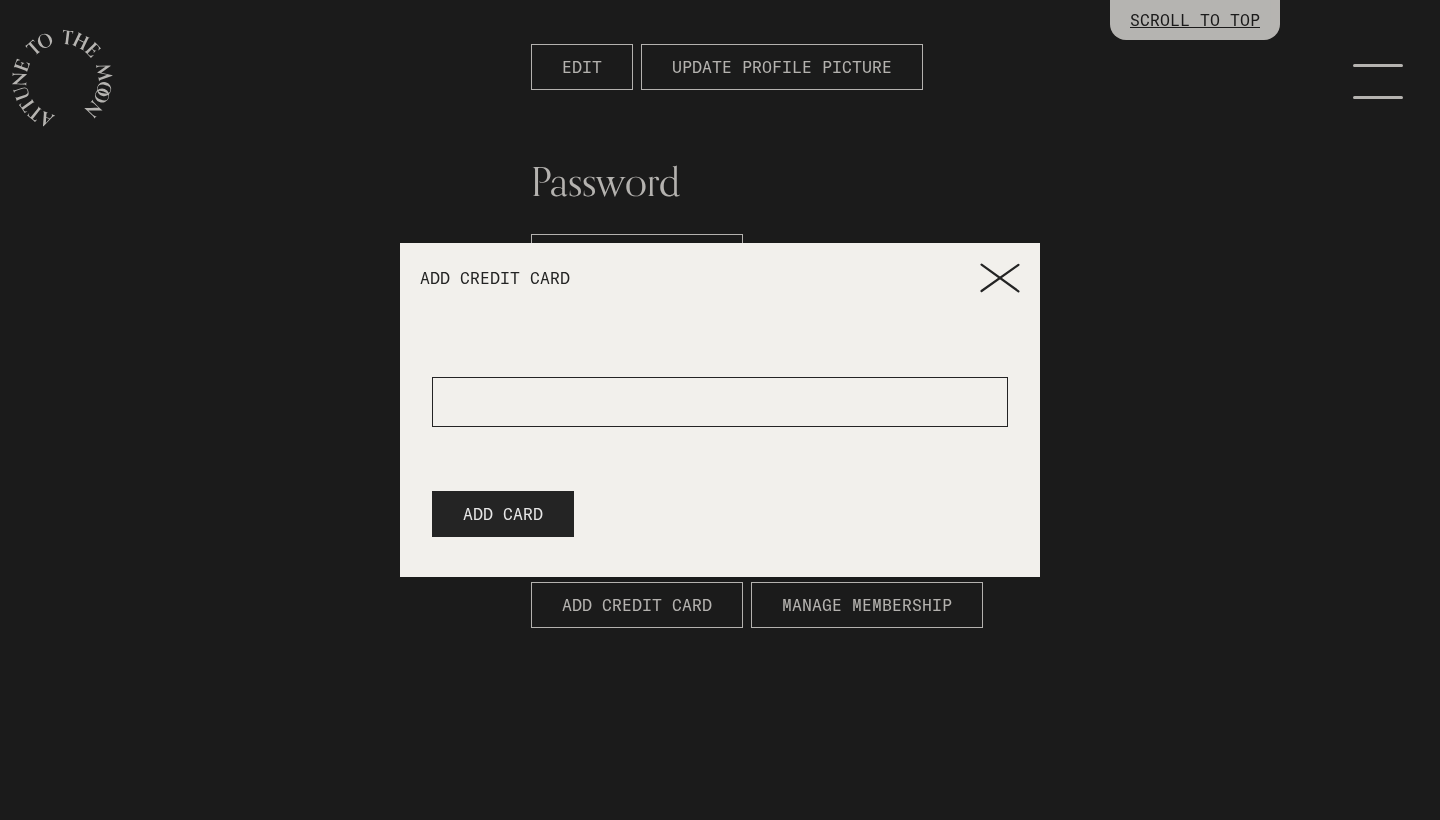 click on "ADD CARD" at bounding box center [503, 514] 